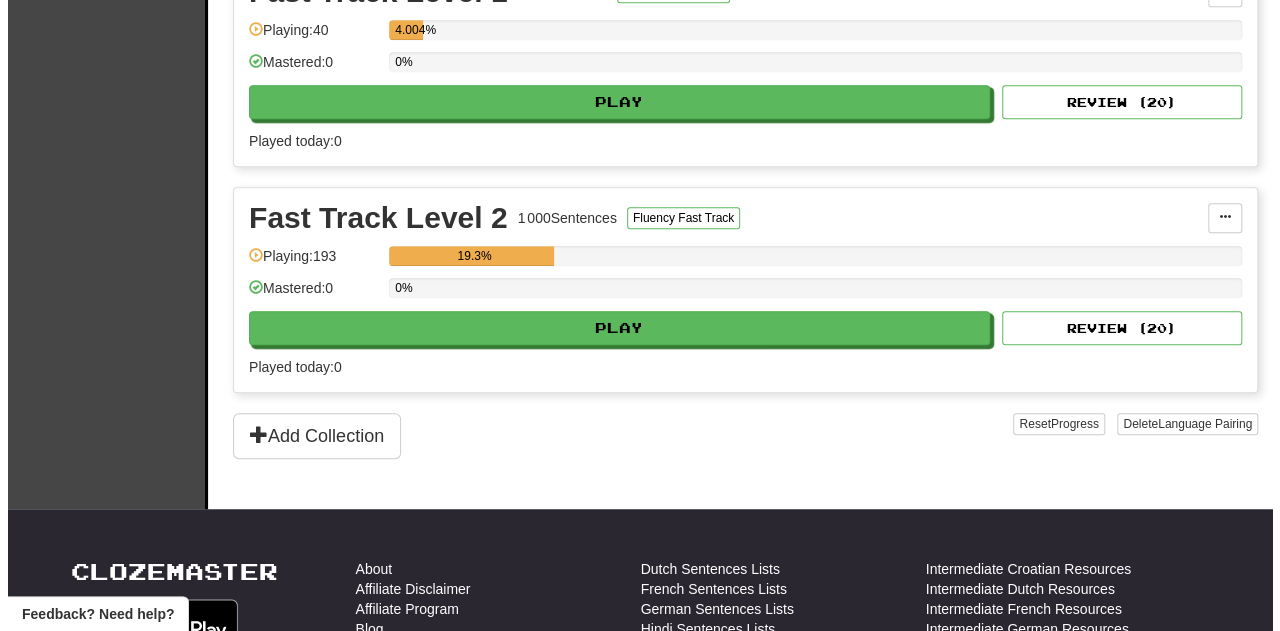 scroll, scrollTop: 452, scrollLeft: 0, axis: vertical 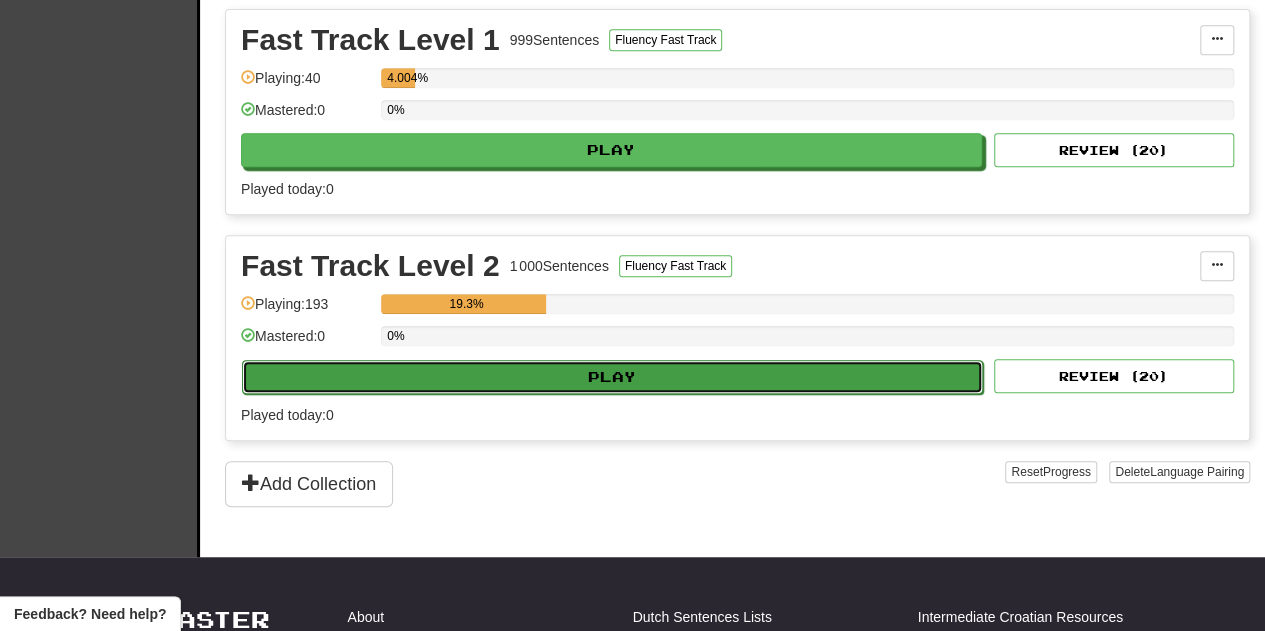 click on "Play" at bounding box center [612, 377] 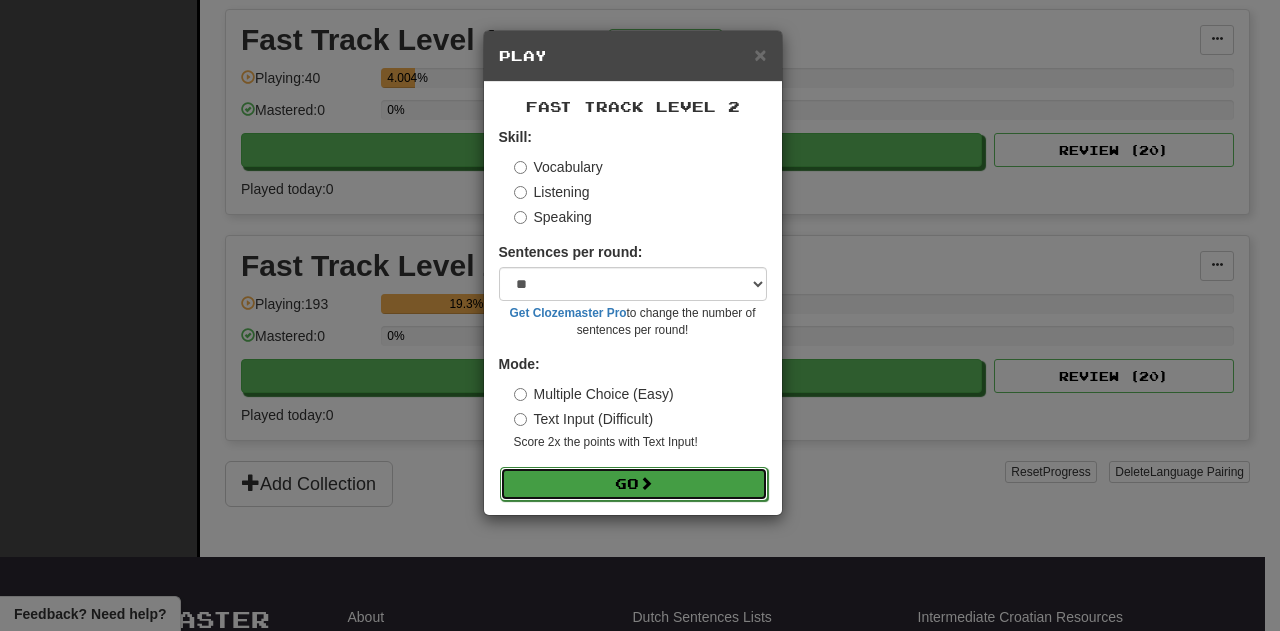 click on "Go" at bounding box center (634, 484) 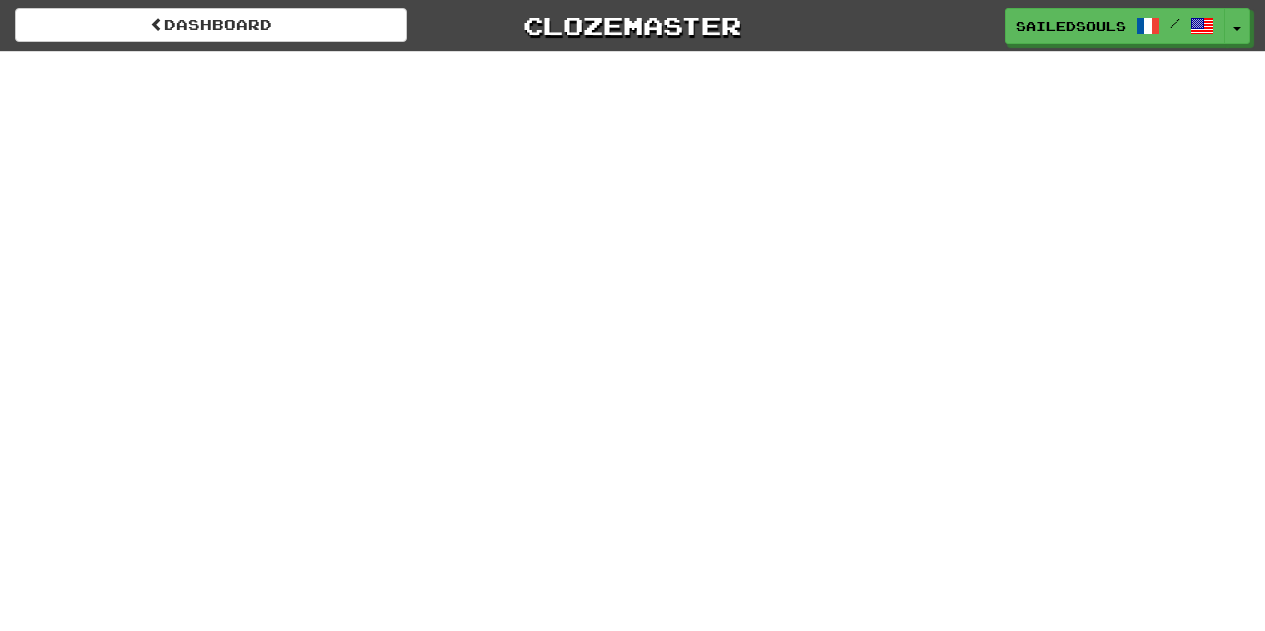scroll, scrollTop: 0, scrollLeft: 0, axis: both 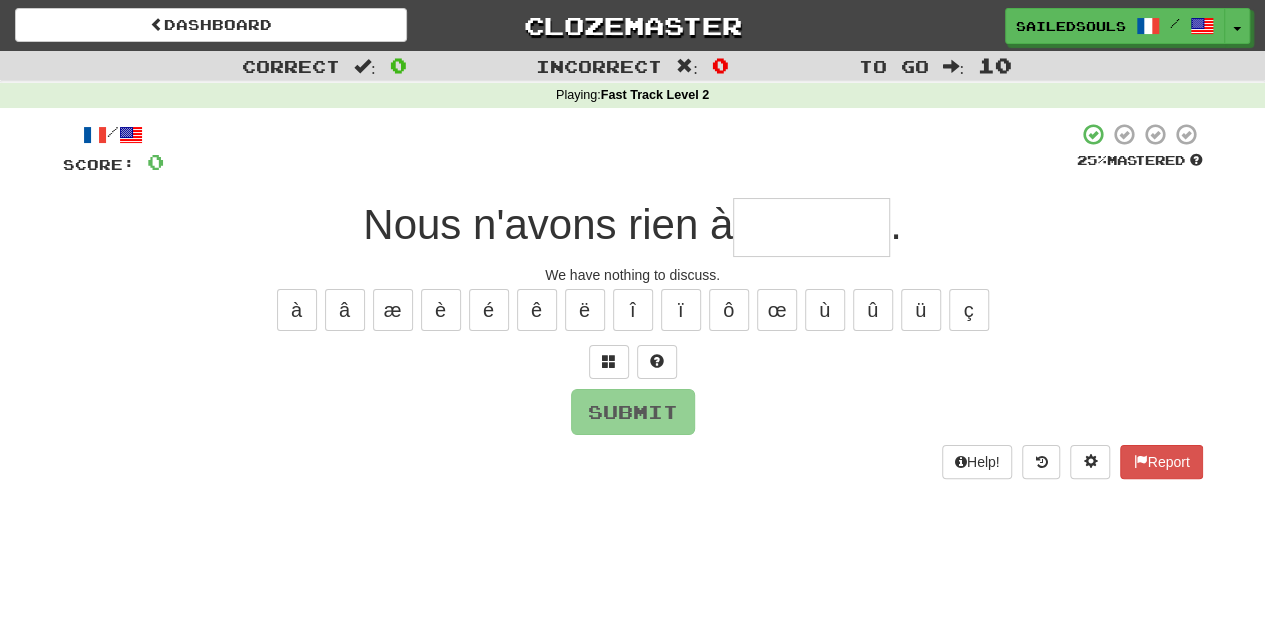 type on "*" 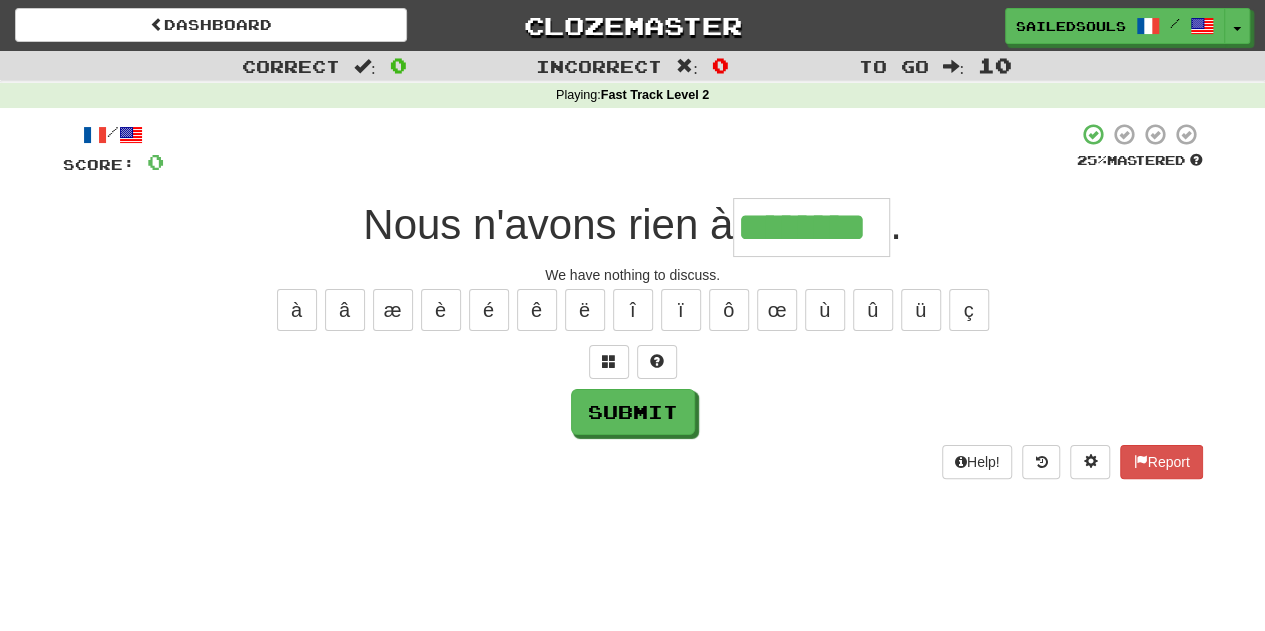 type on "********" 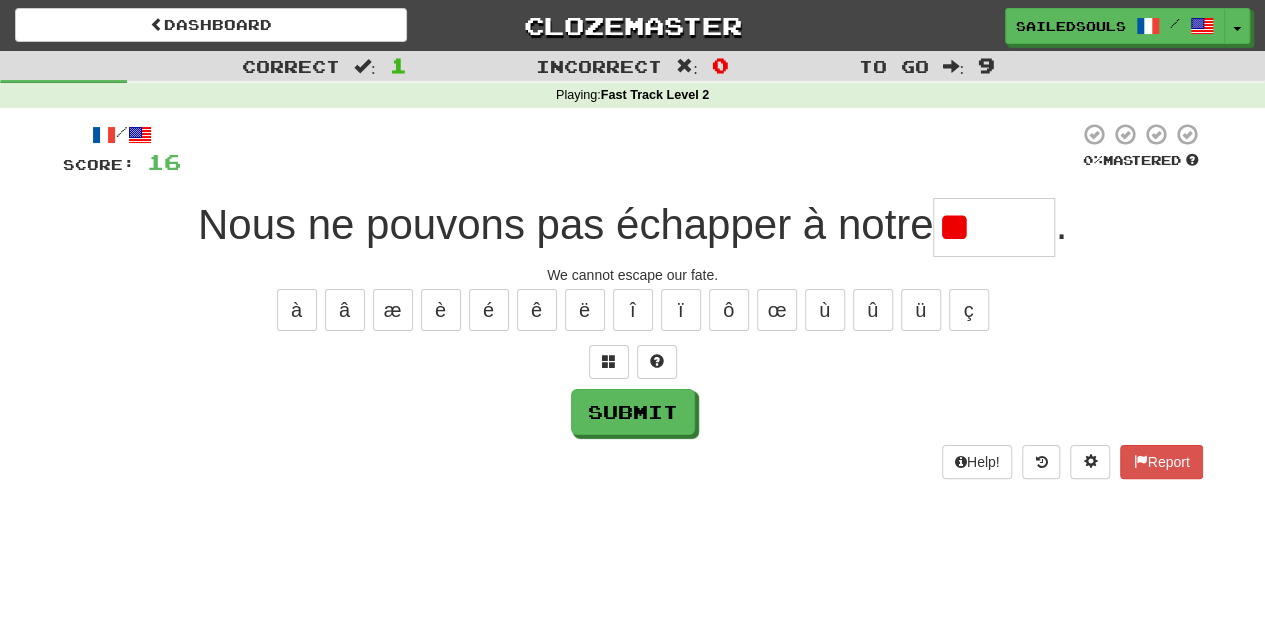 type on "*" 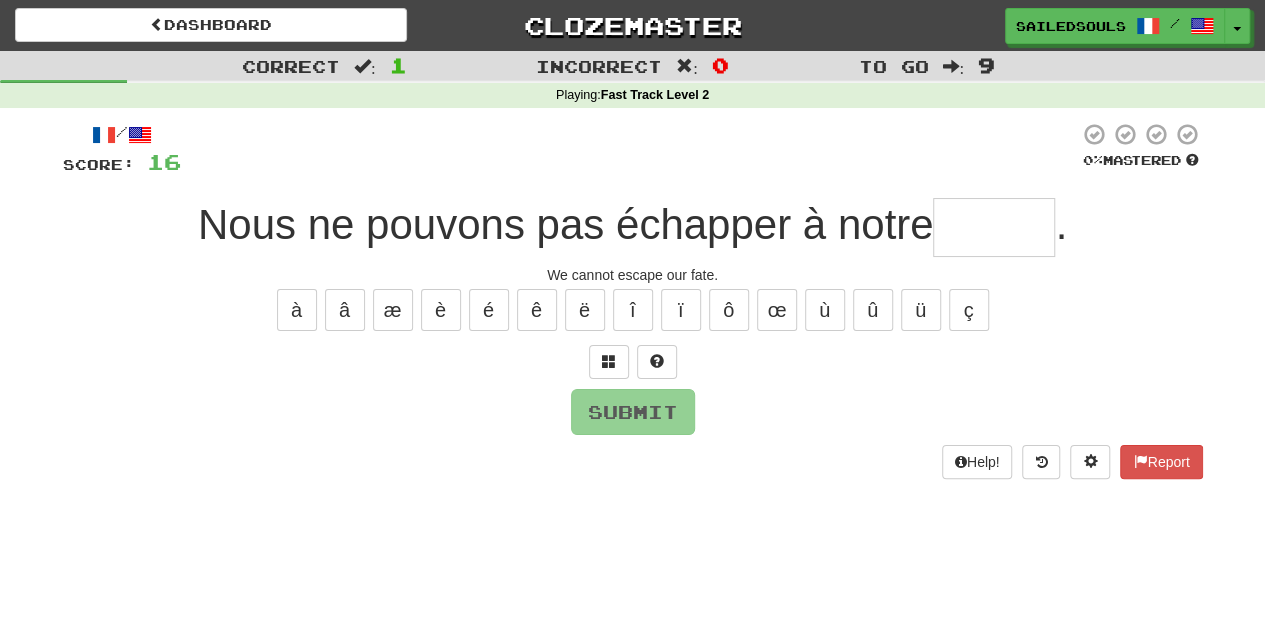 type on "*" 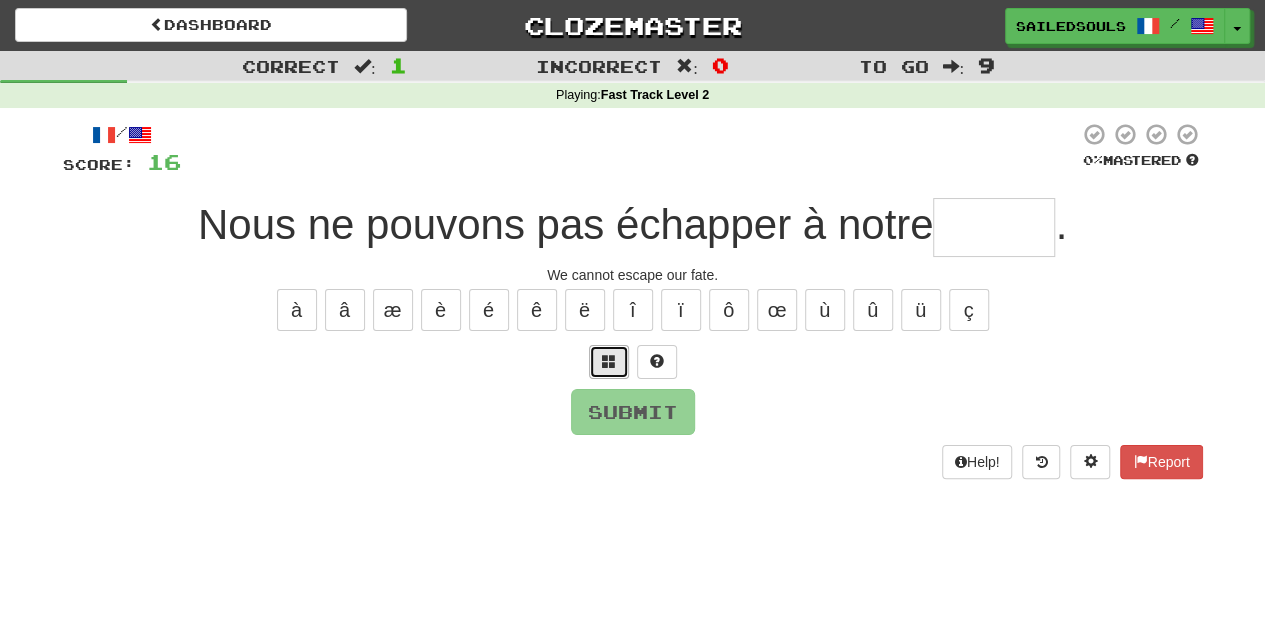 click at bounding box center (609, 362) 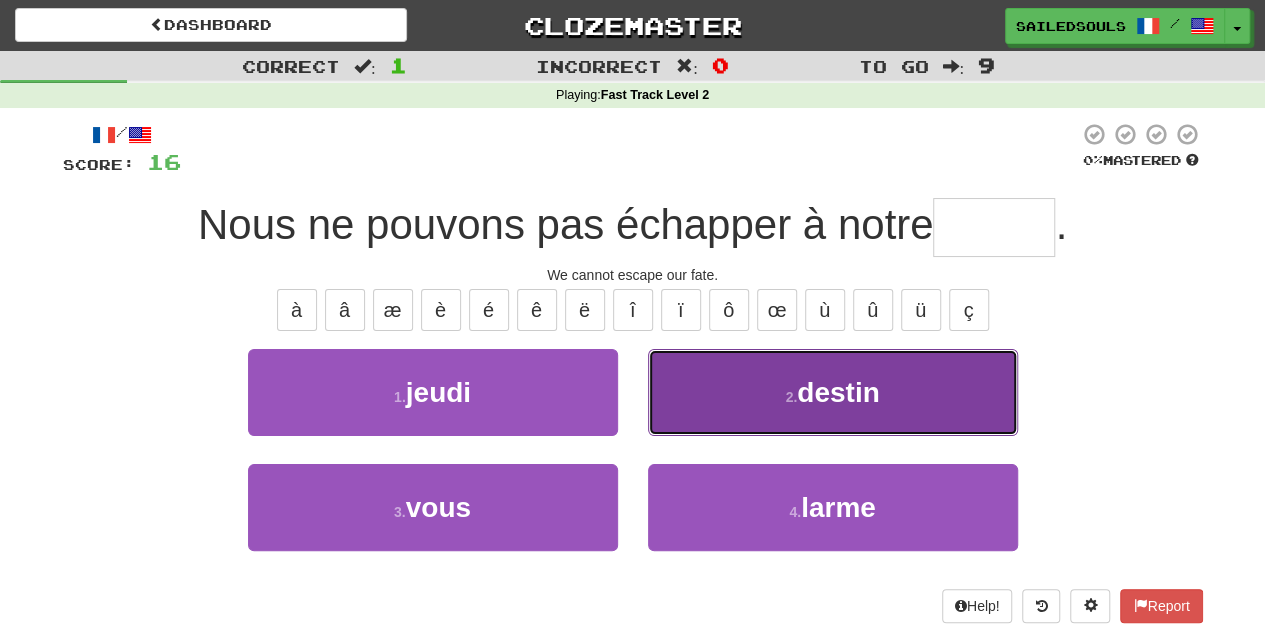 click on "2 .  destin" at bounding box center (833, 392) 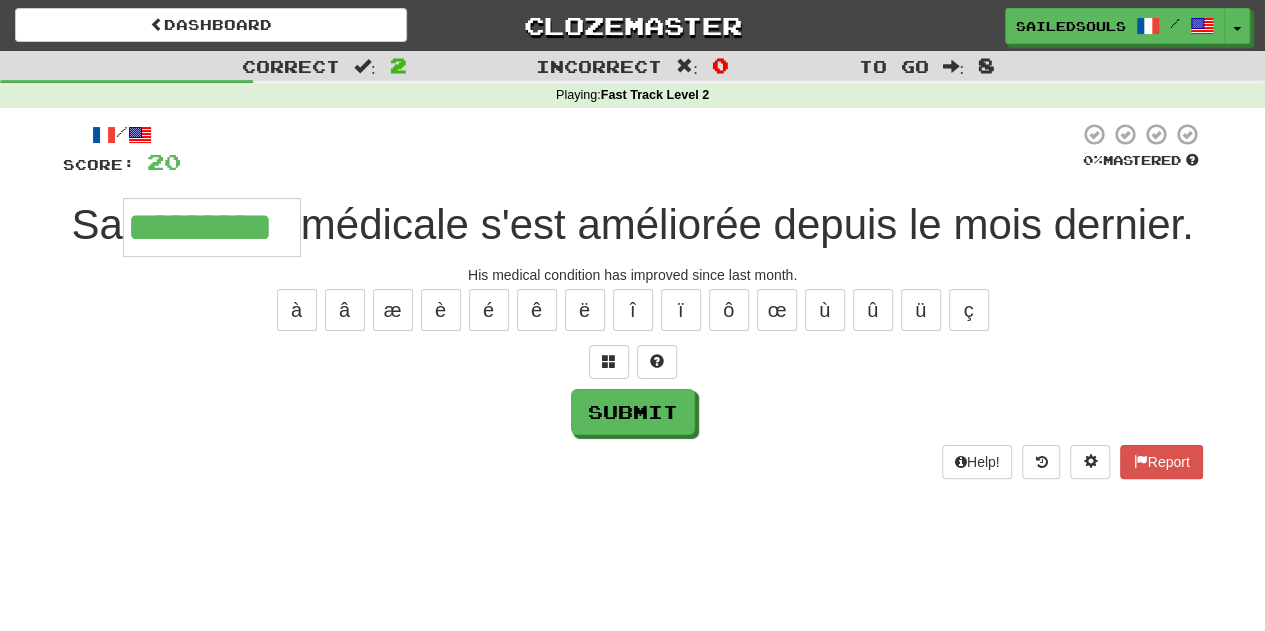 type on "*********" 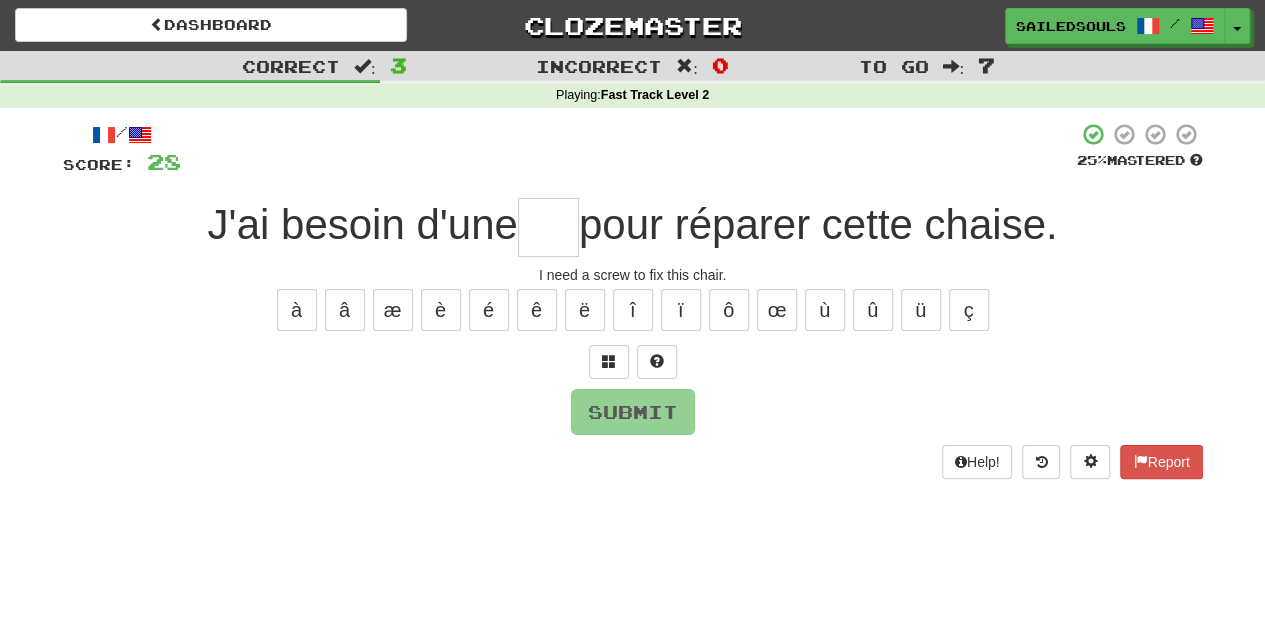 type on "*" 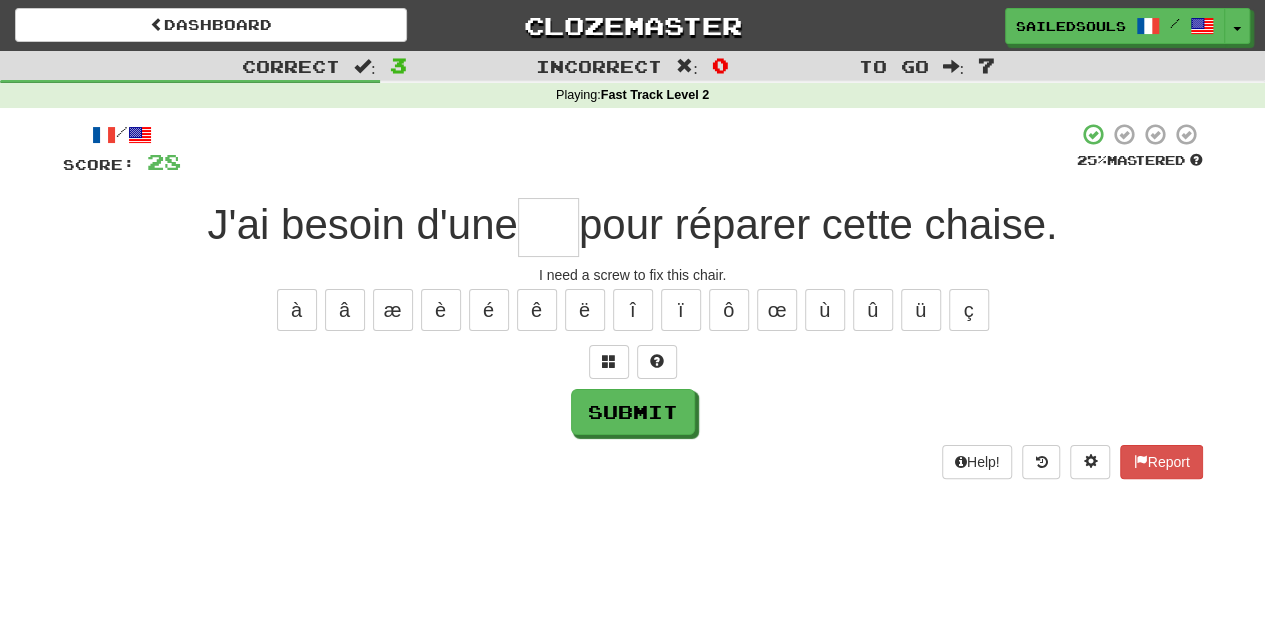 type on "*" 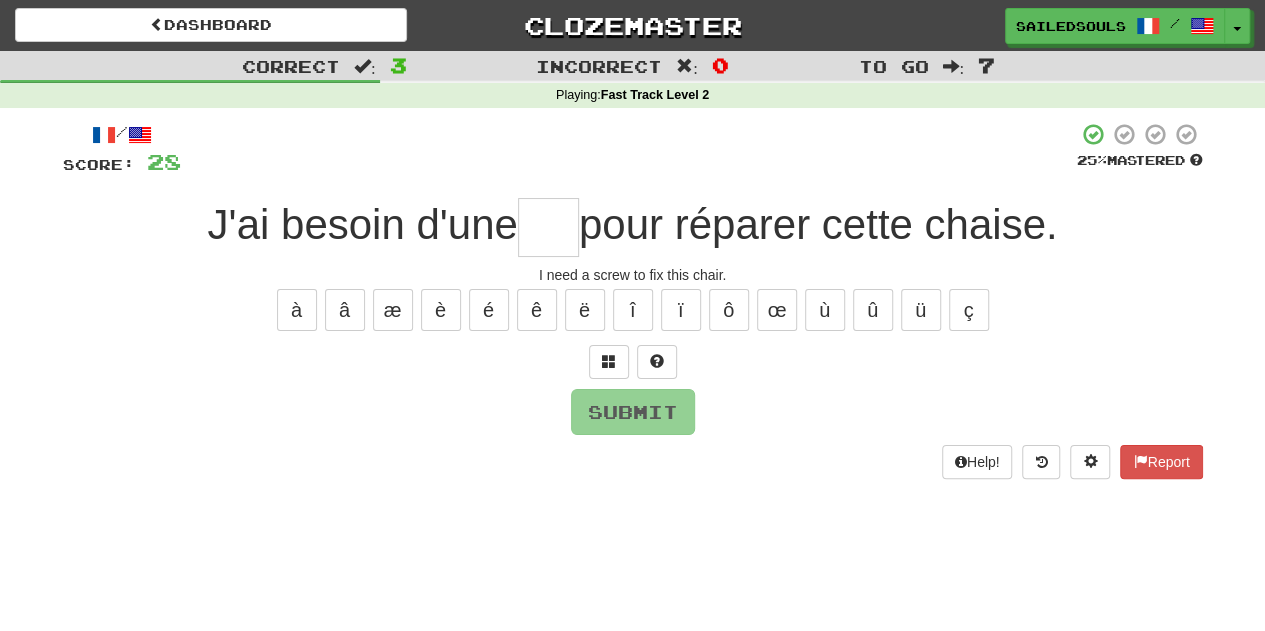 type on "*" 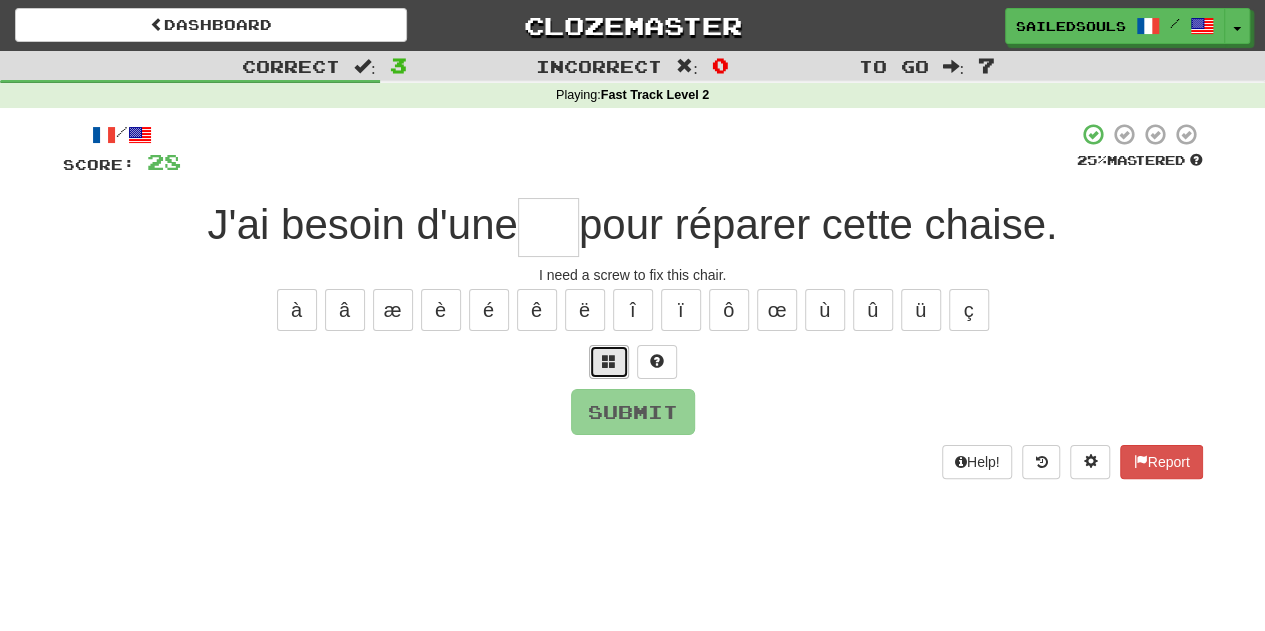 click at bounding box center (609, 361) 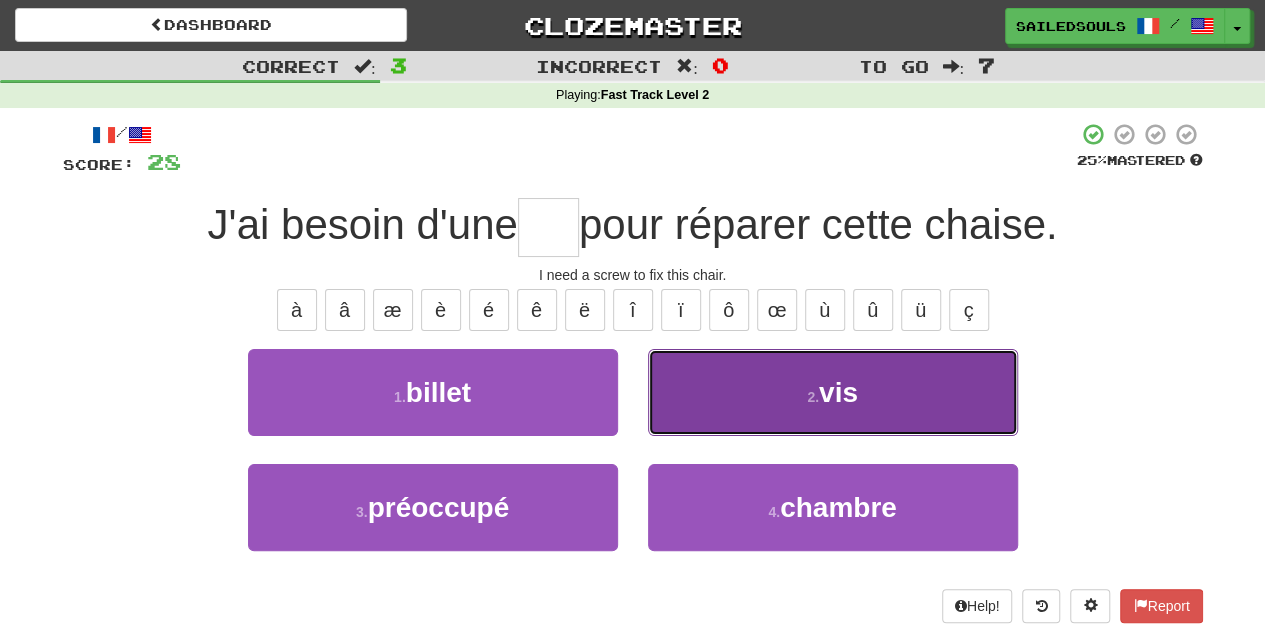 click on "2 .  vis" at bounding box center (833, 392) 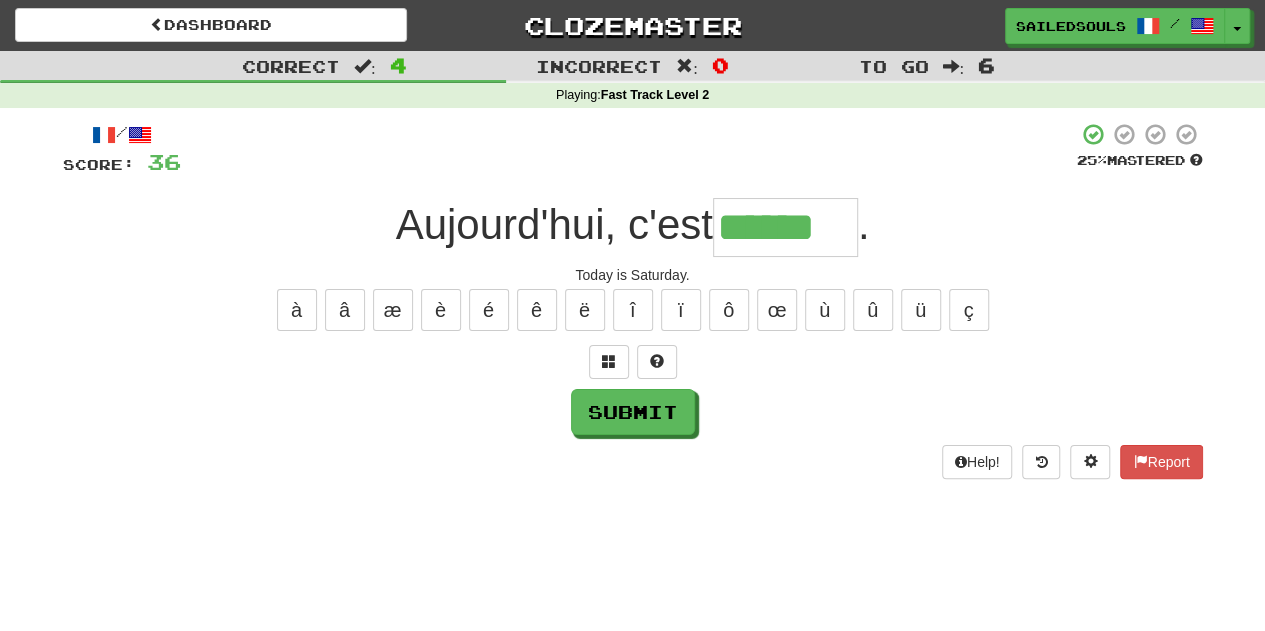 type on "******" 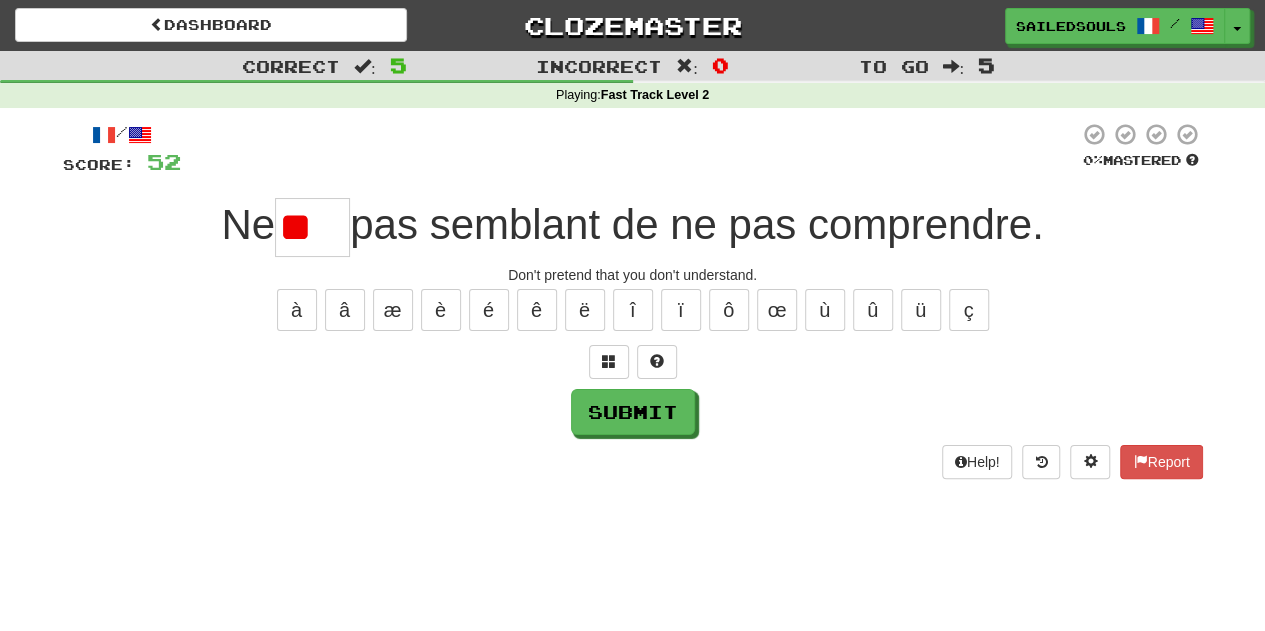 type on "*" 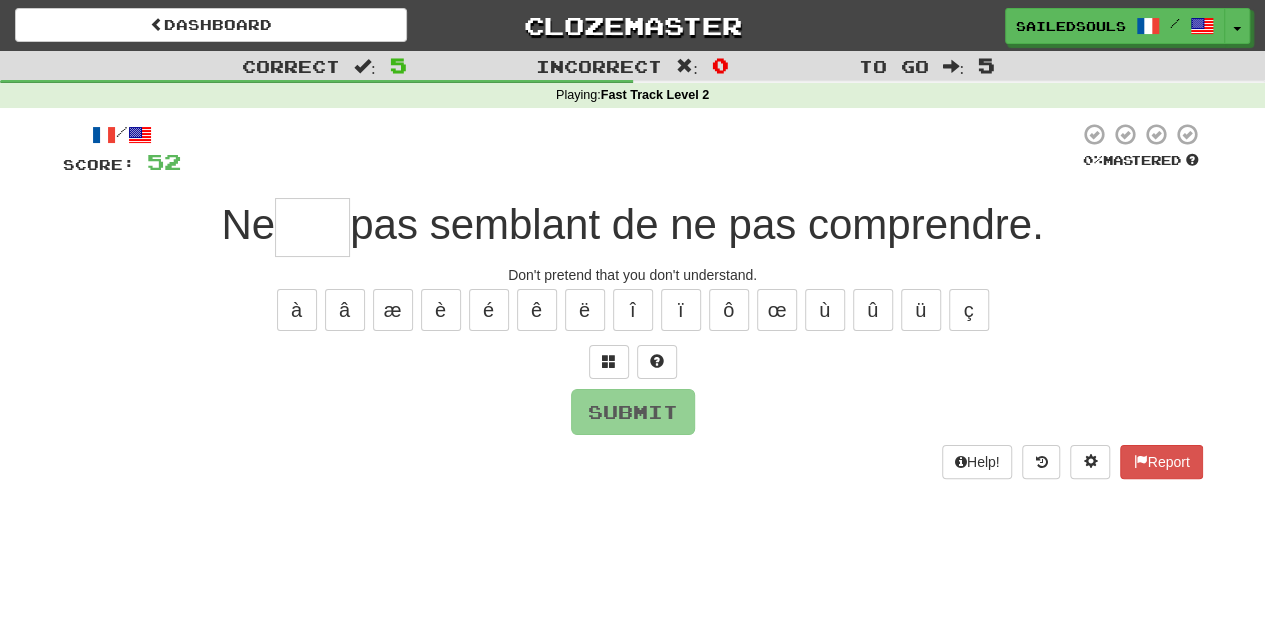 type on "*" 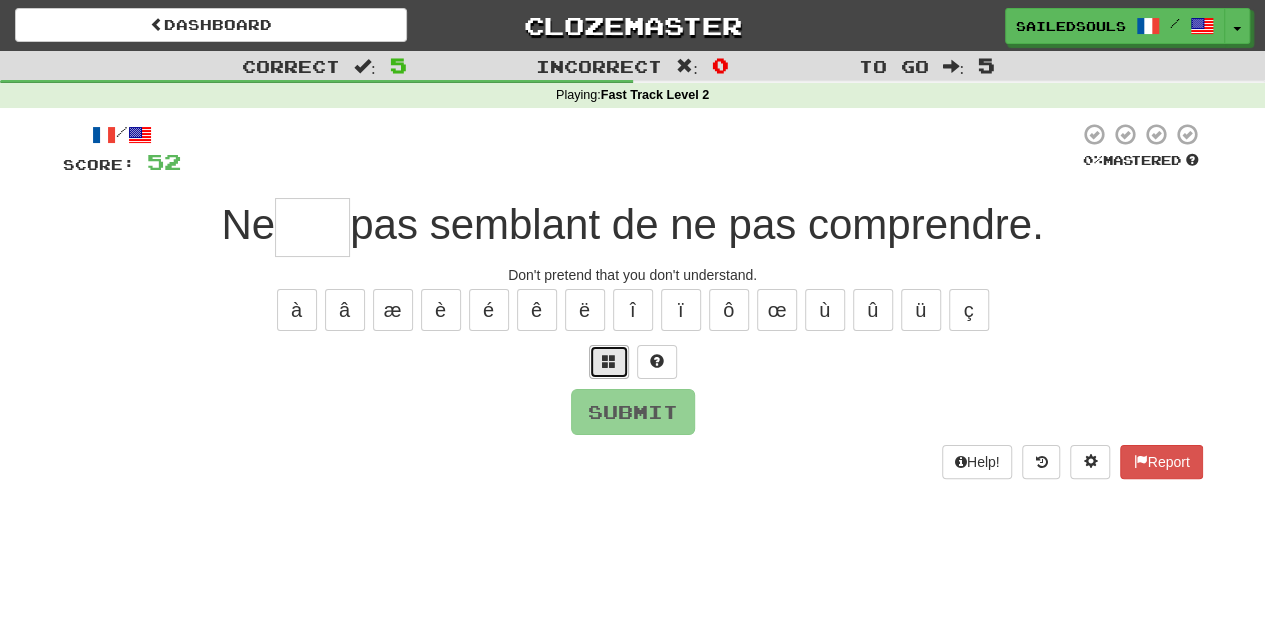 click at bounding box center (609, 362) 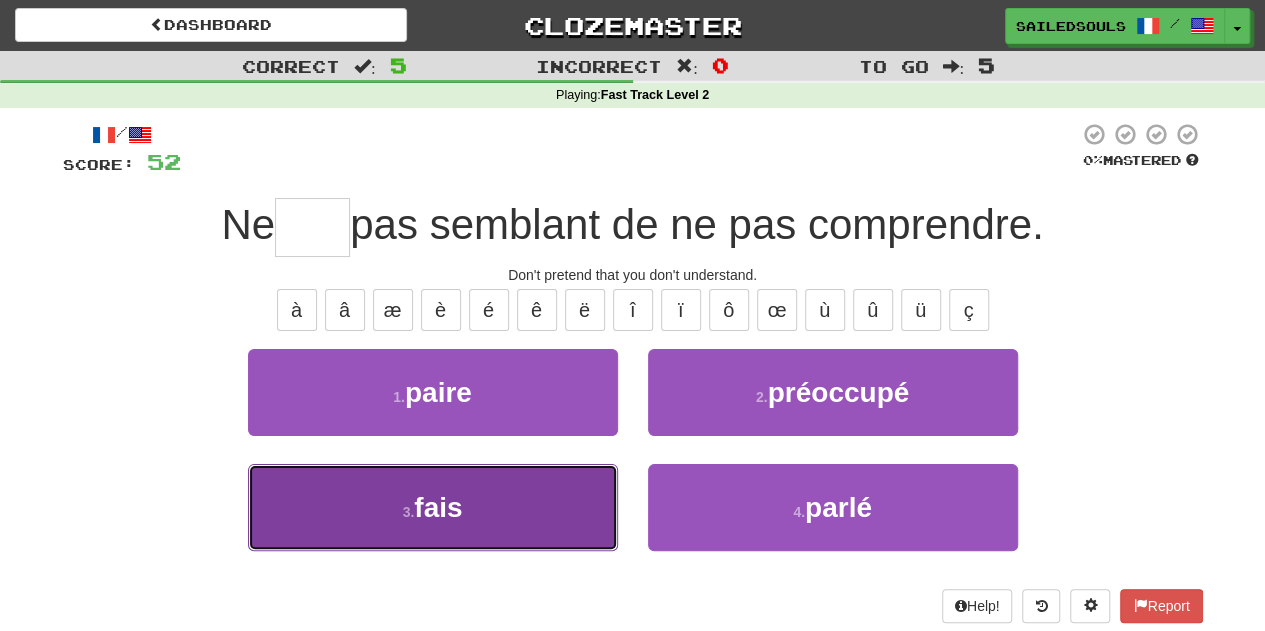 click on "3 .  fais" at bounding box center [433, 507] 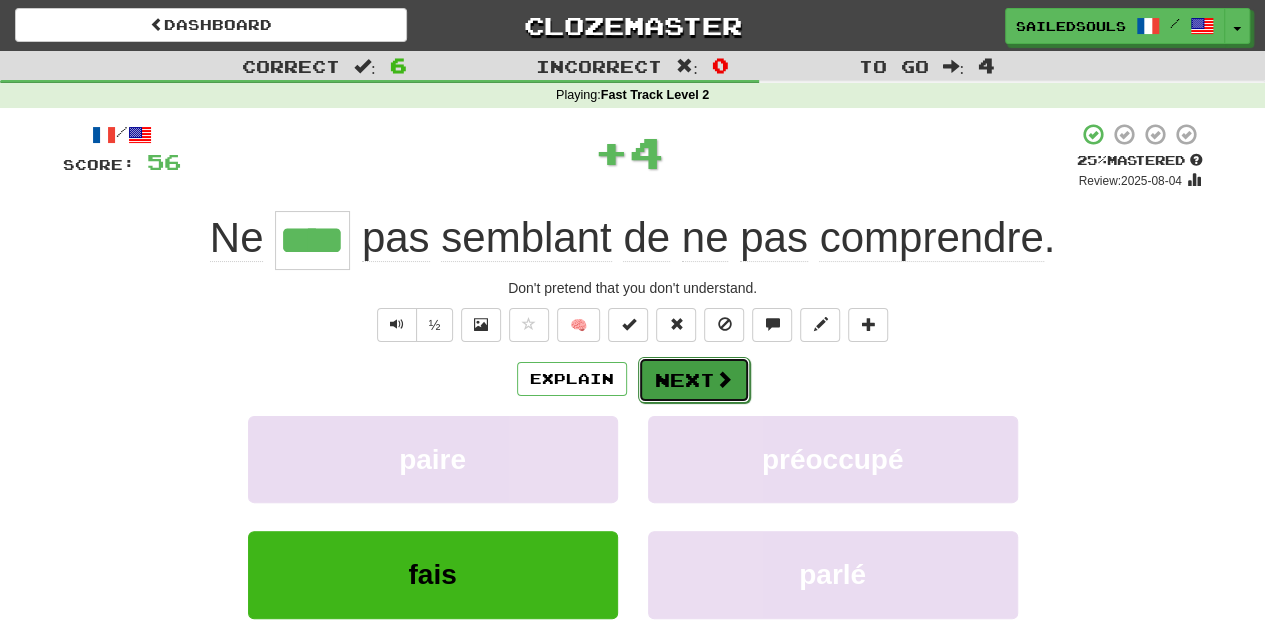 click on "Next" at bounding box center [694, 380] 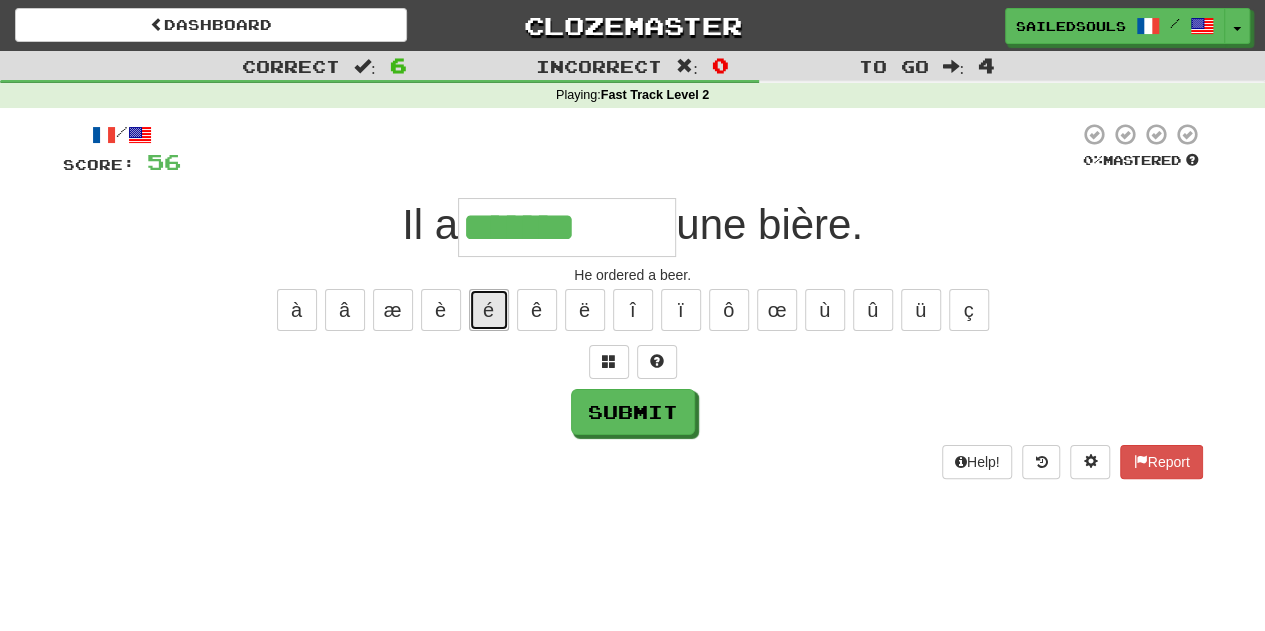 click on "é" at bounding box center [489, 310] 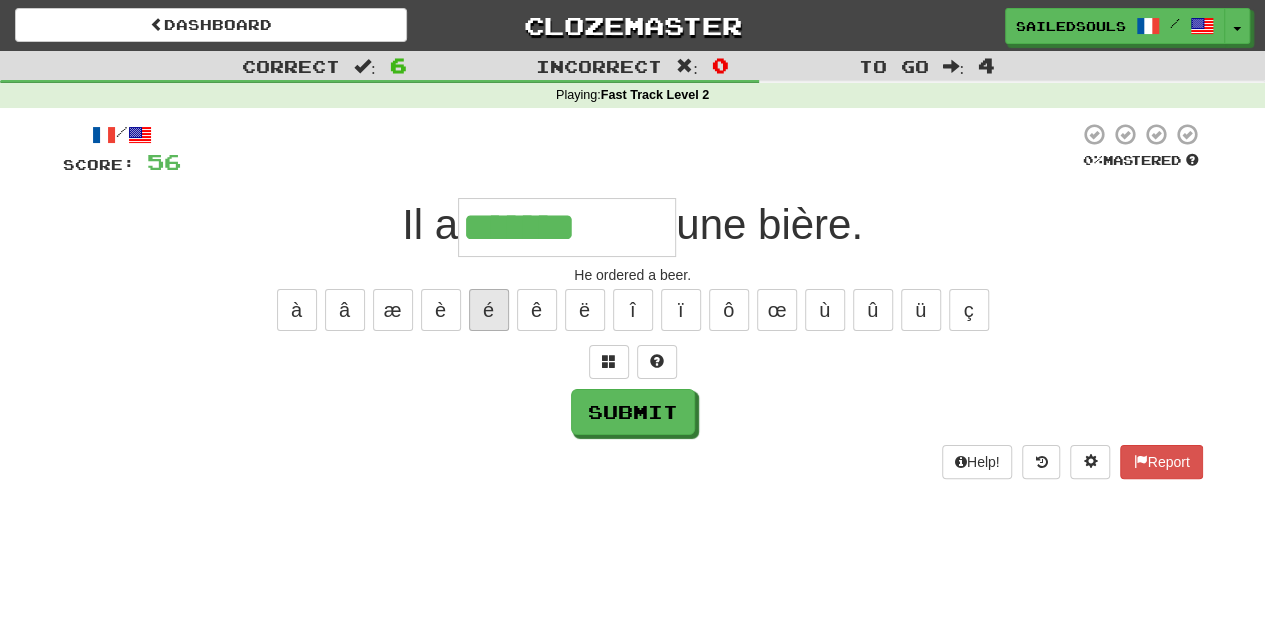 type on "********" 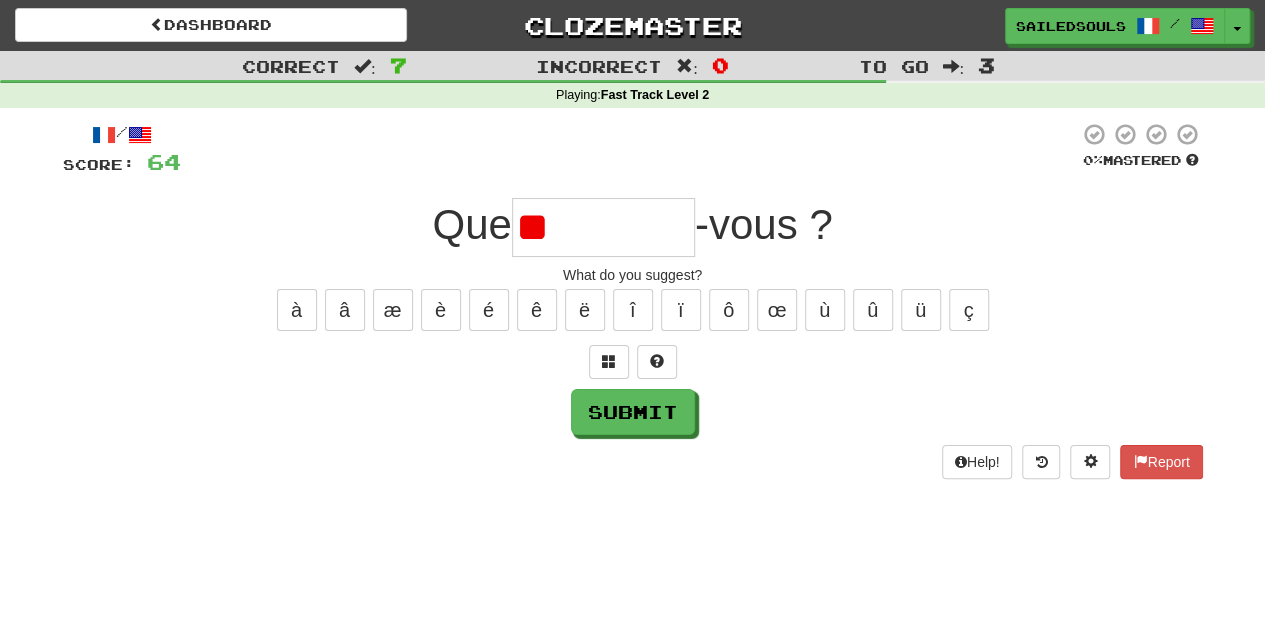 type on "*" 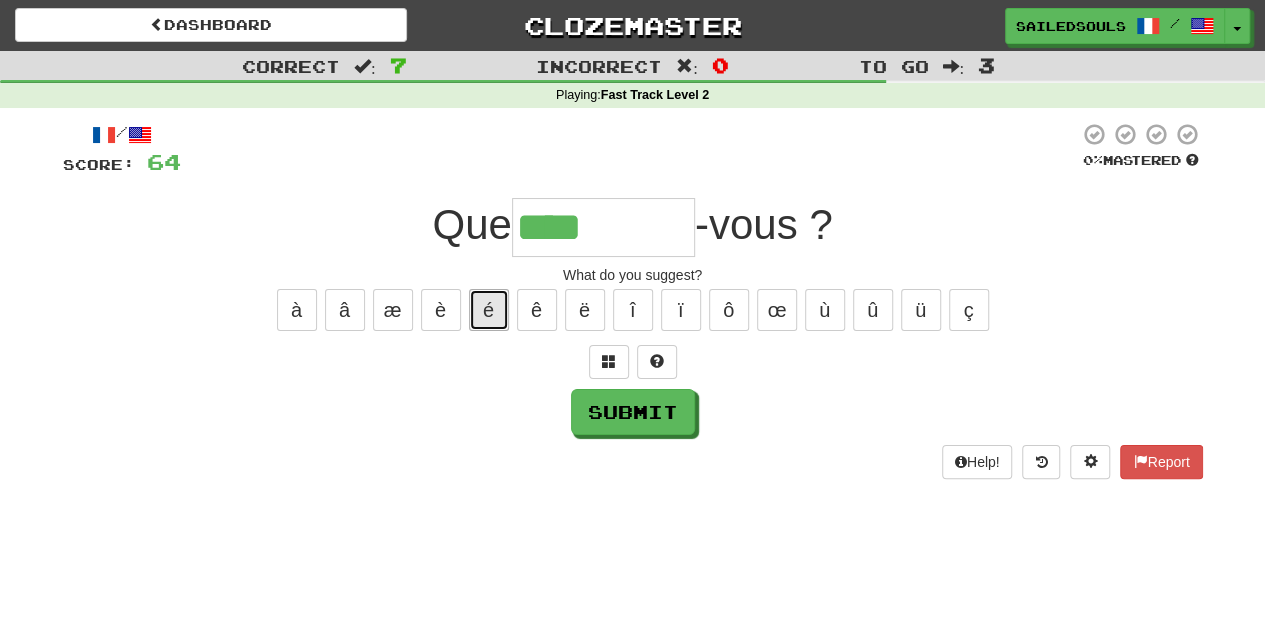 click on "é" at bounding box center [489, 310] 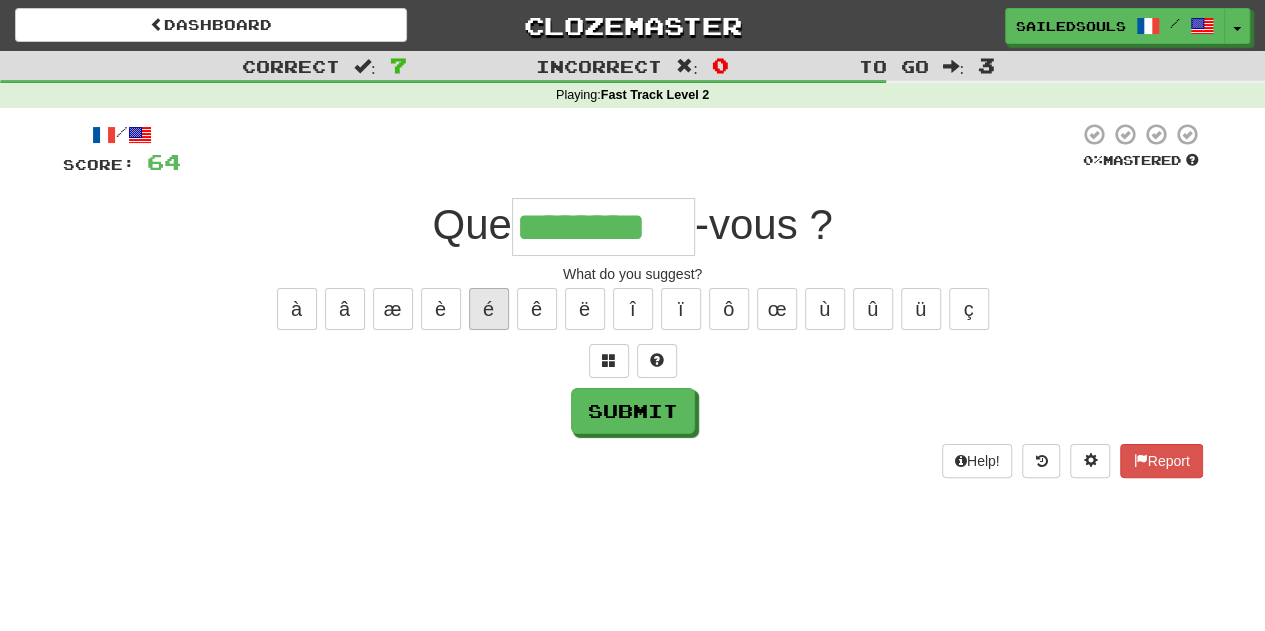 scroll, scrollTop: 0, scrollLeft: 0, axis: both 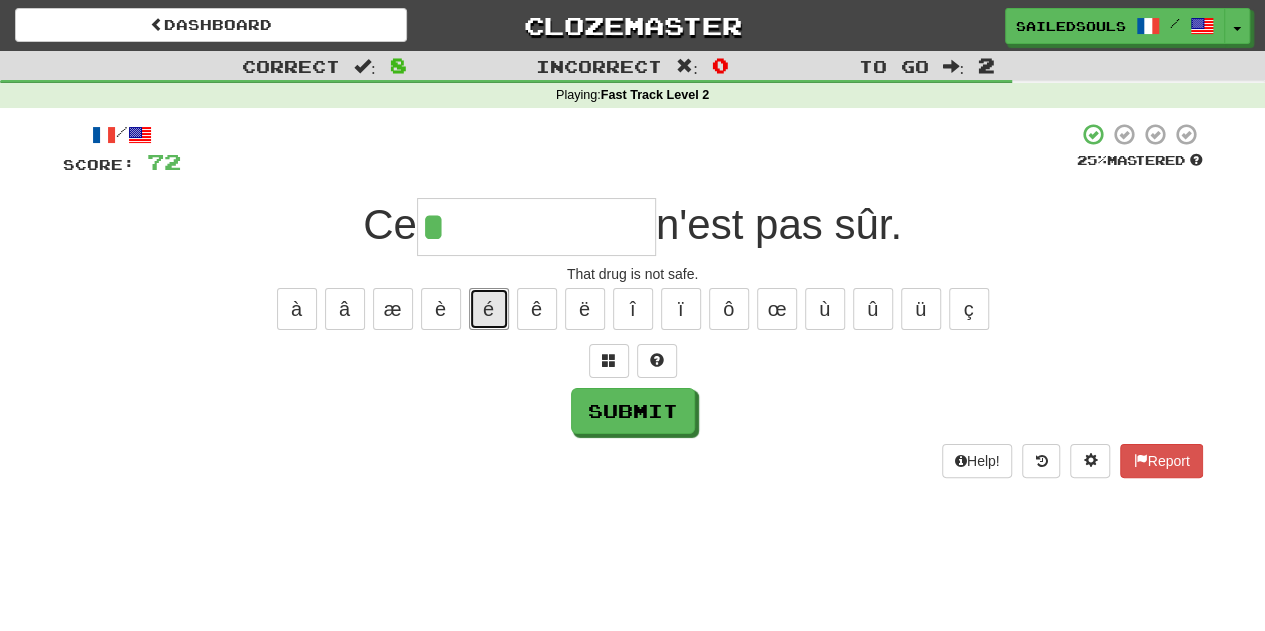 click on "é" at bounding box center [489, 309] 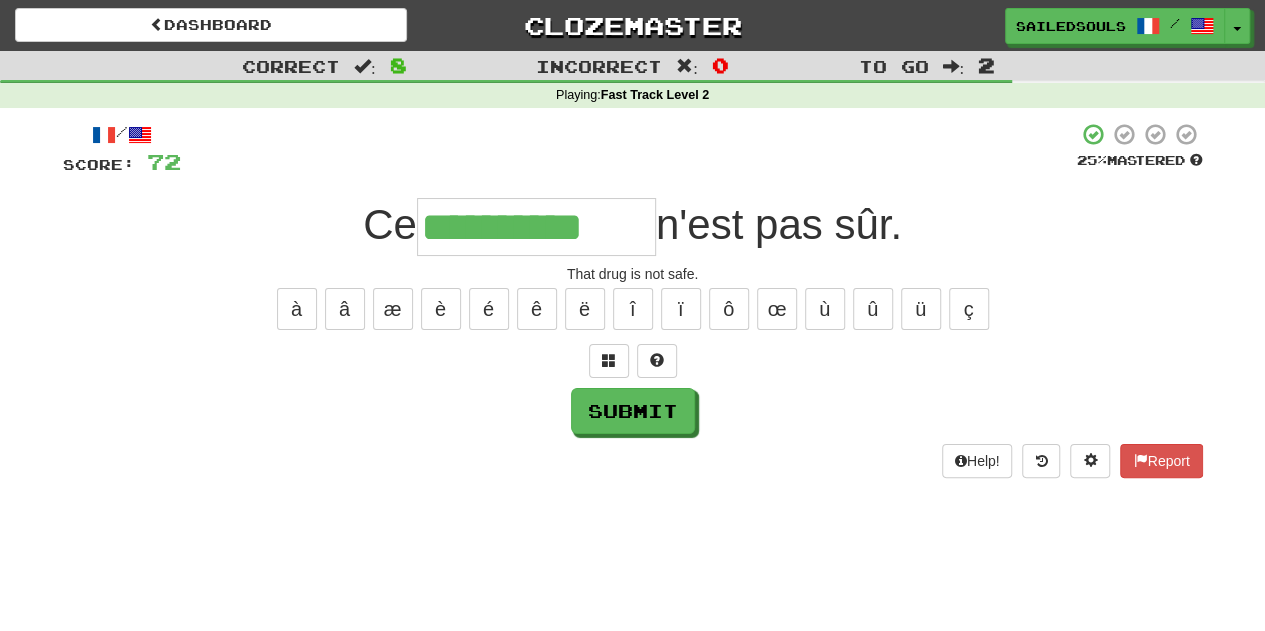 type on "**********" 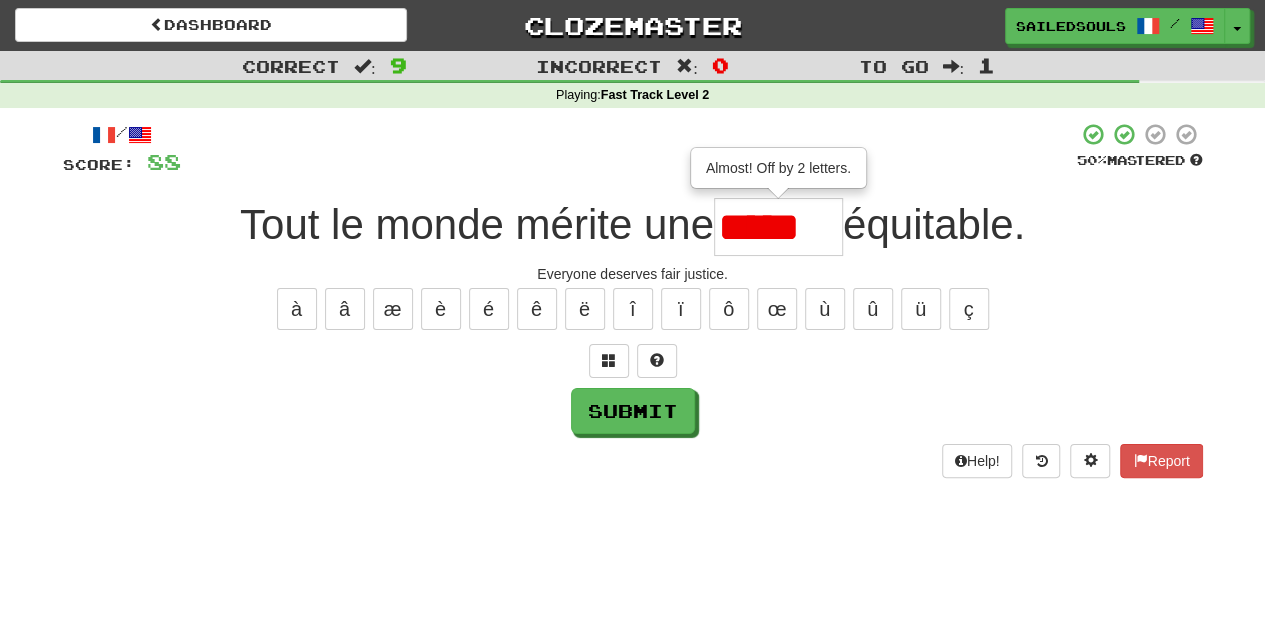 type on "*******" 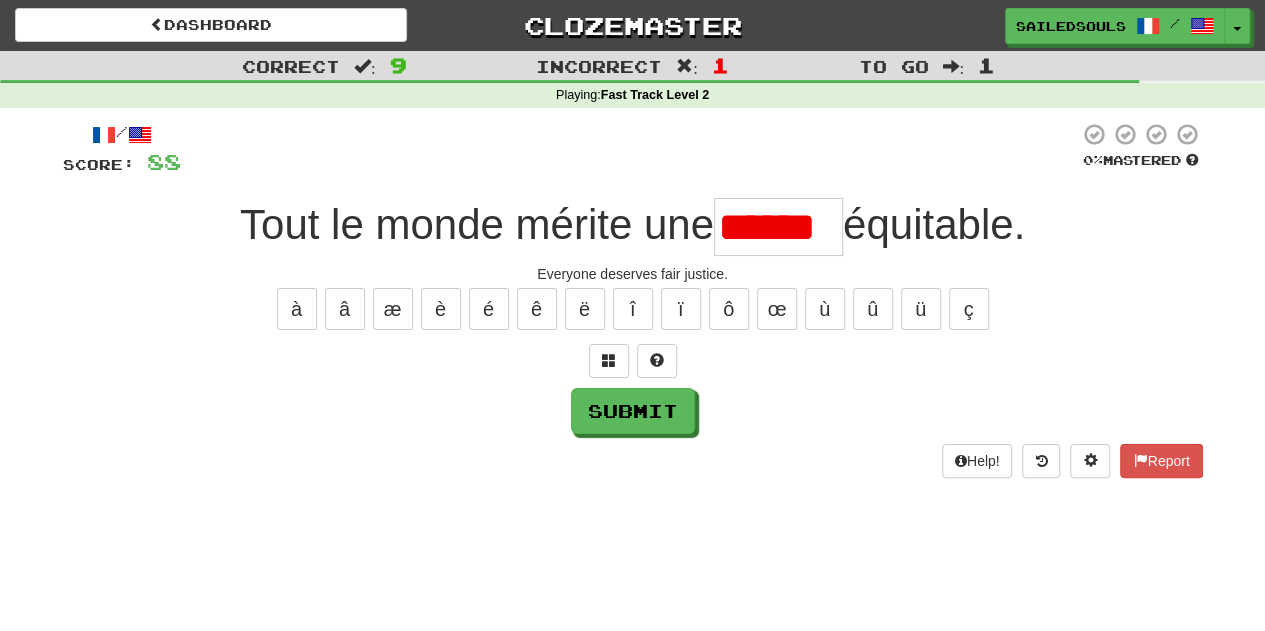 scroll, scrollTop: 0, scrollLeft: 0, axis: both 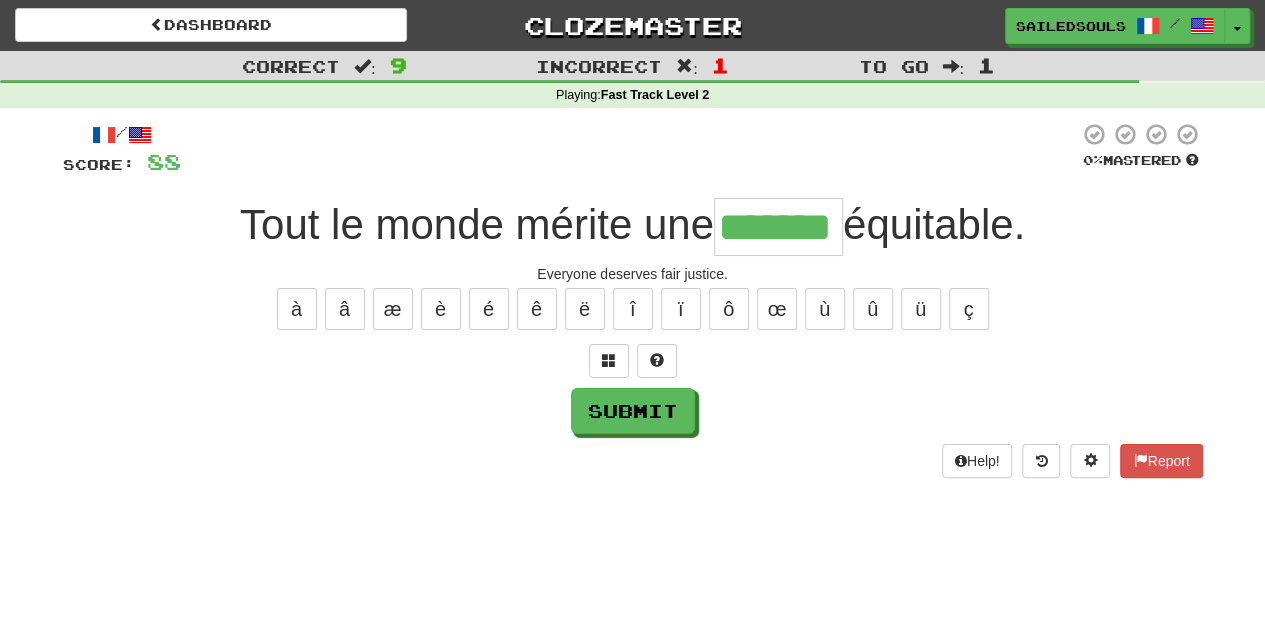type on "*******" 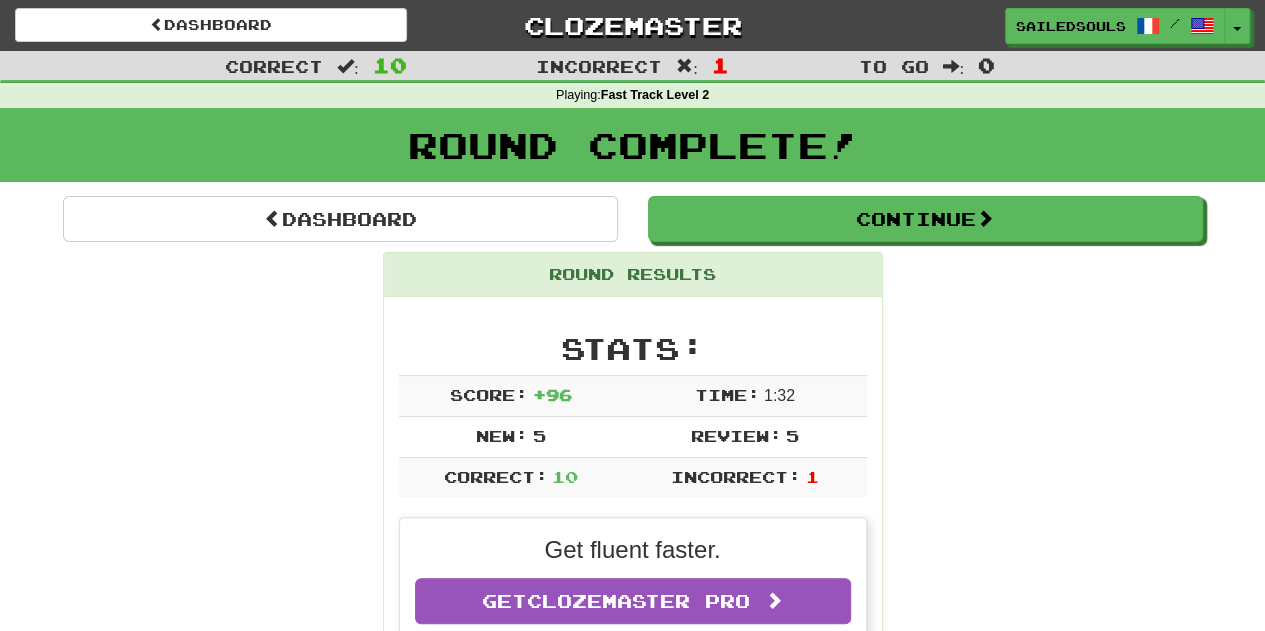 click on "Round Complete!" at bounding box center (632, 152) 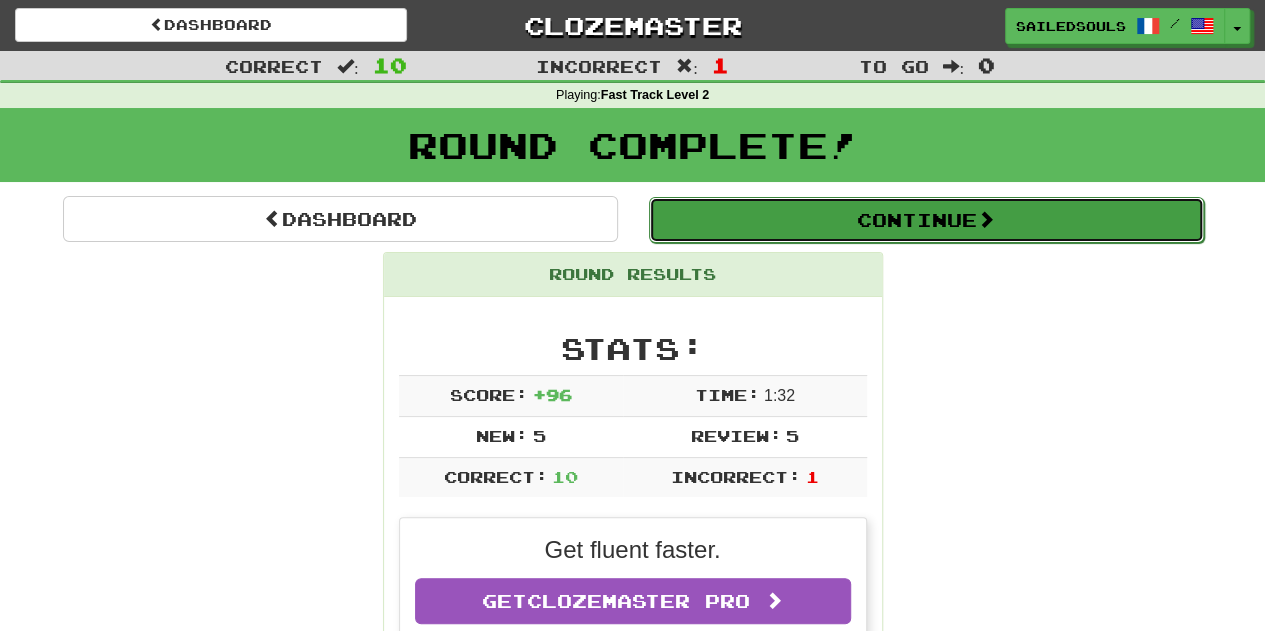 click on "Continue" at bounding box center (926, 220) 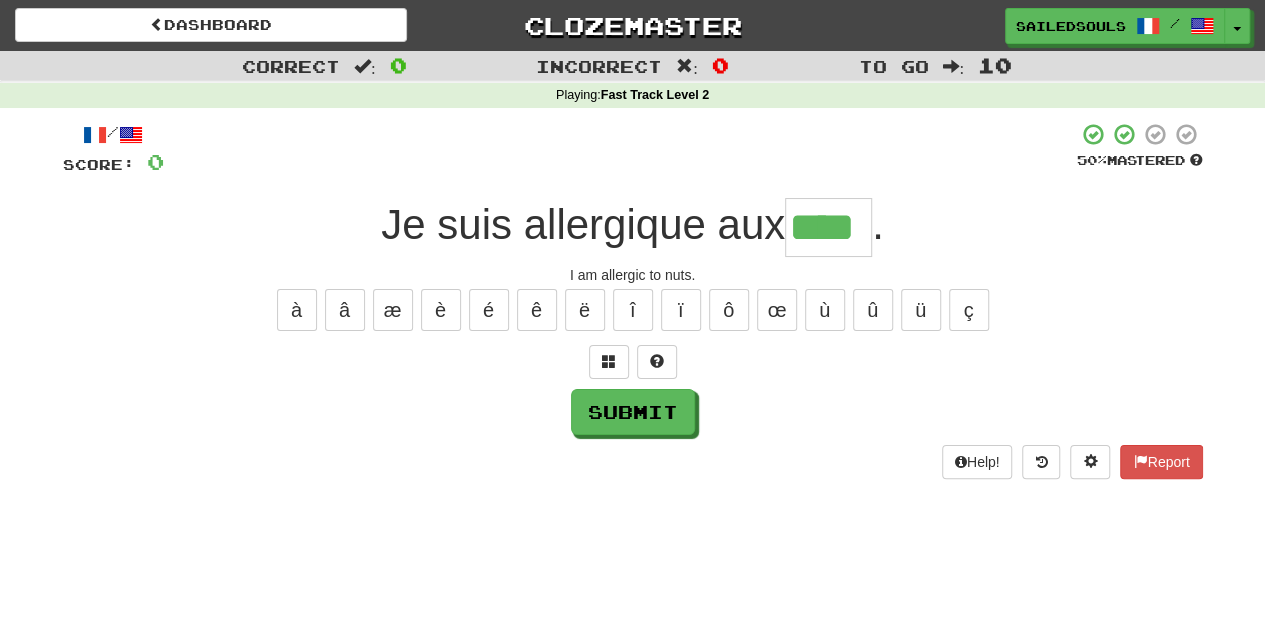 type on "****" 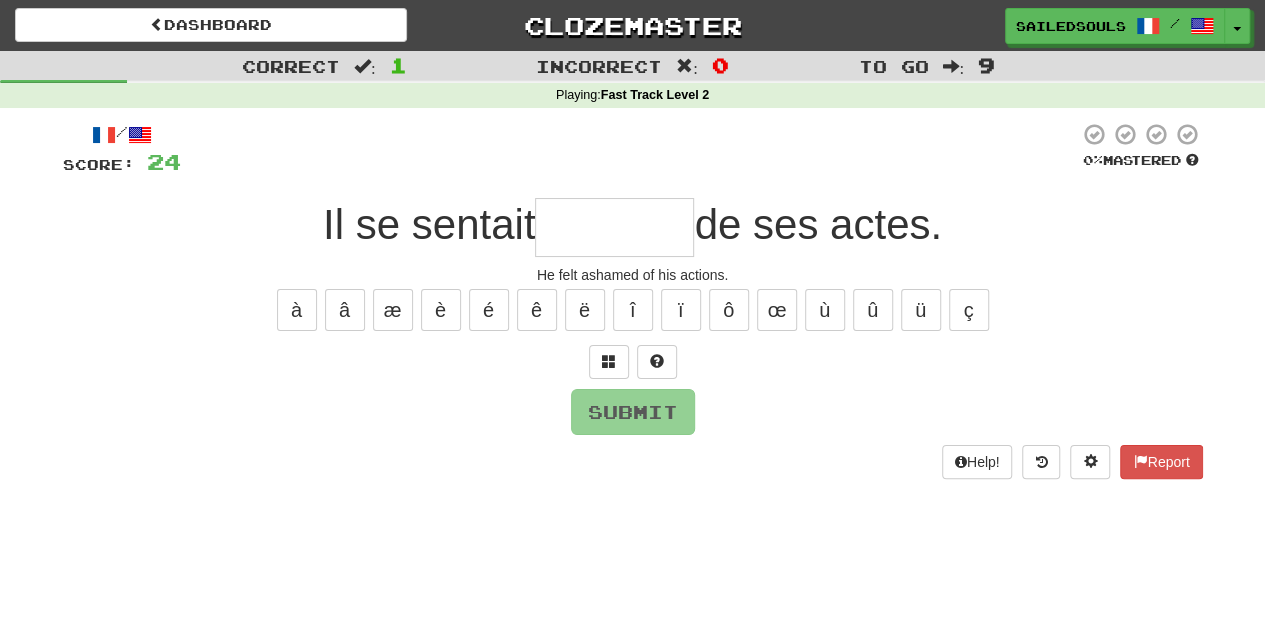 type on "*" 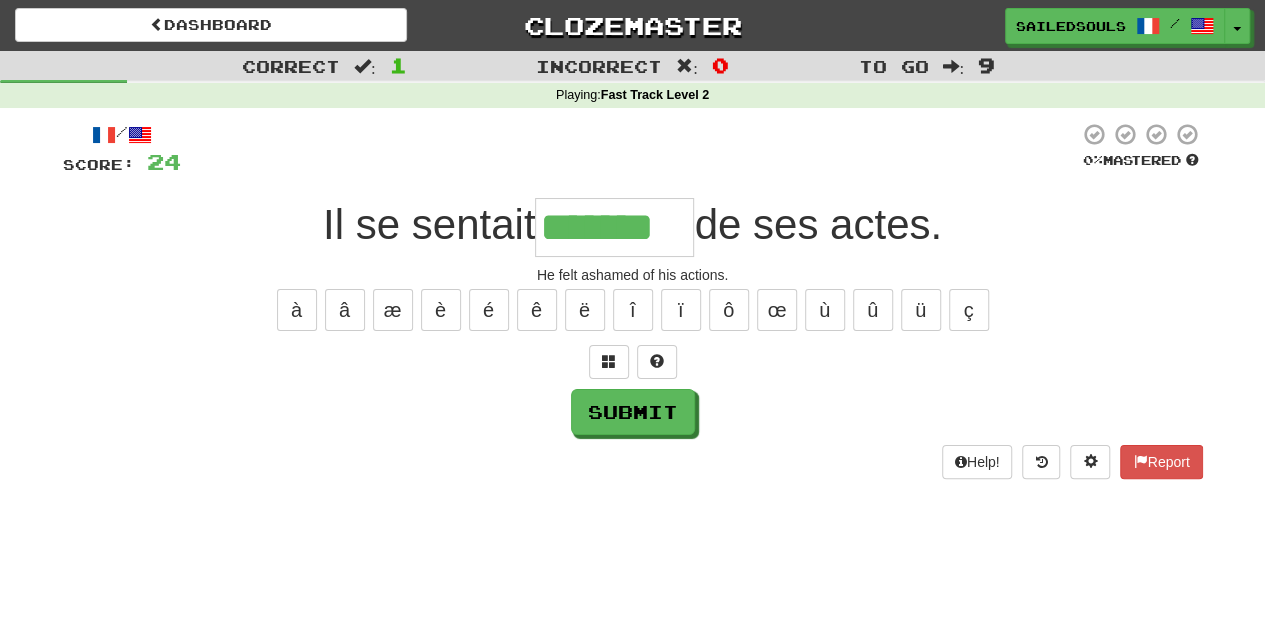 type on "*******" 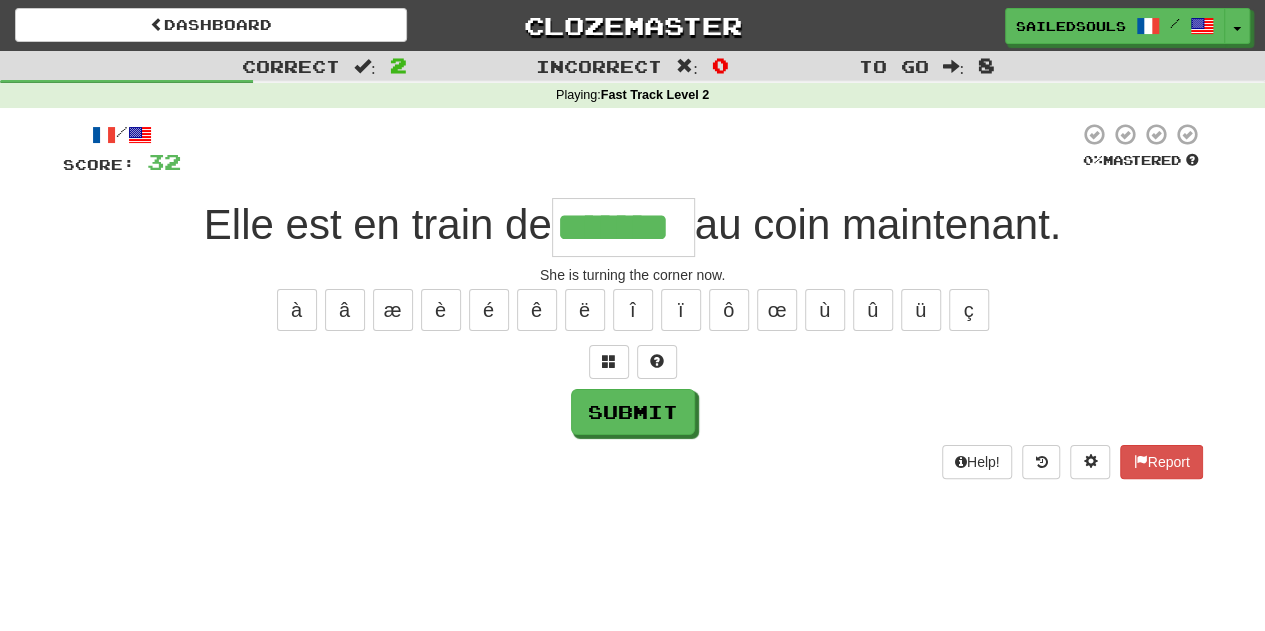 type on "*******" 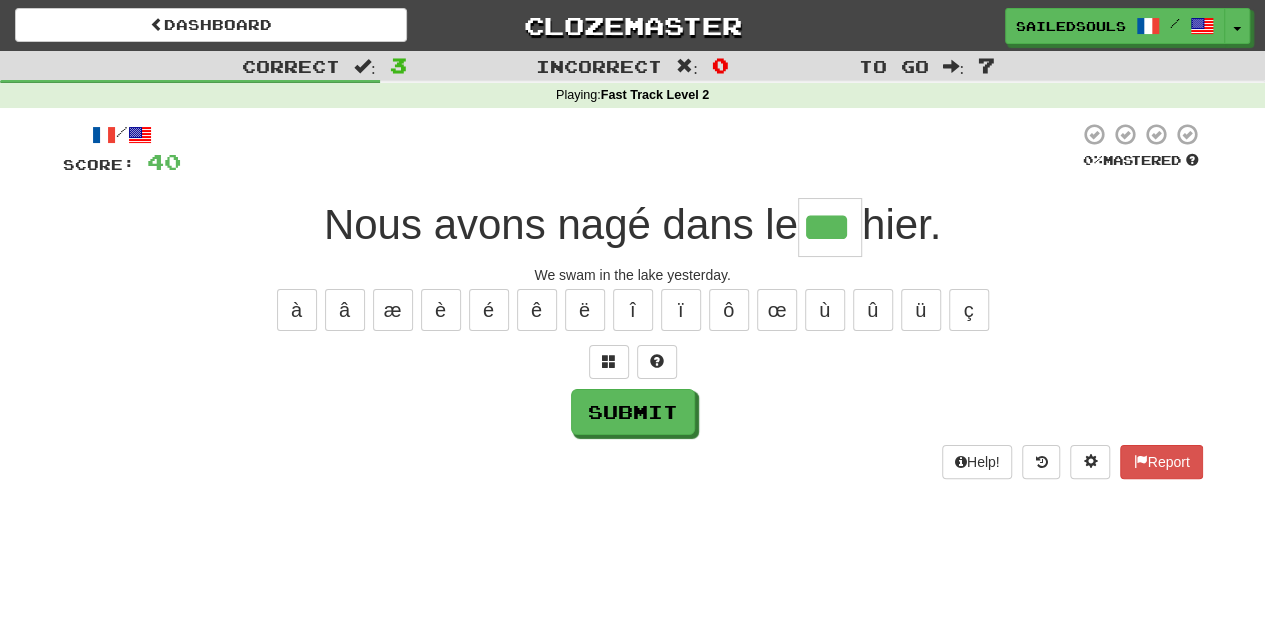 type on "***" 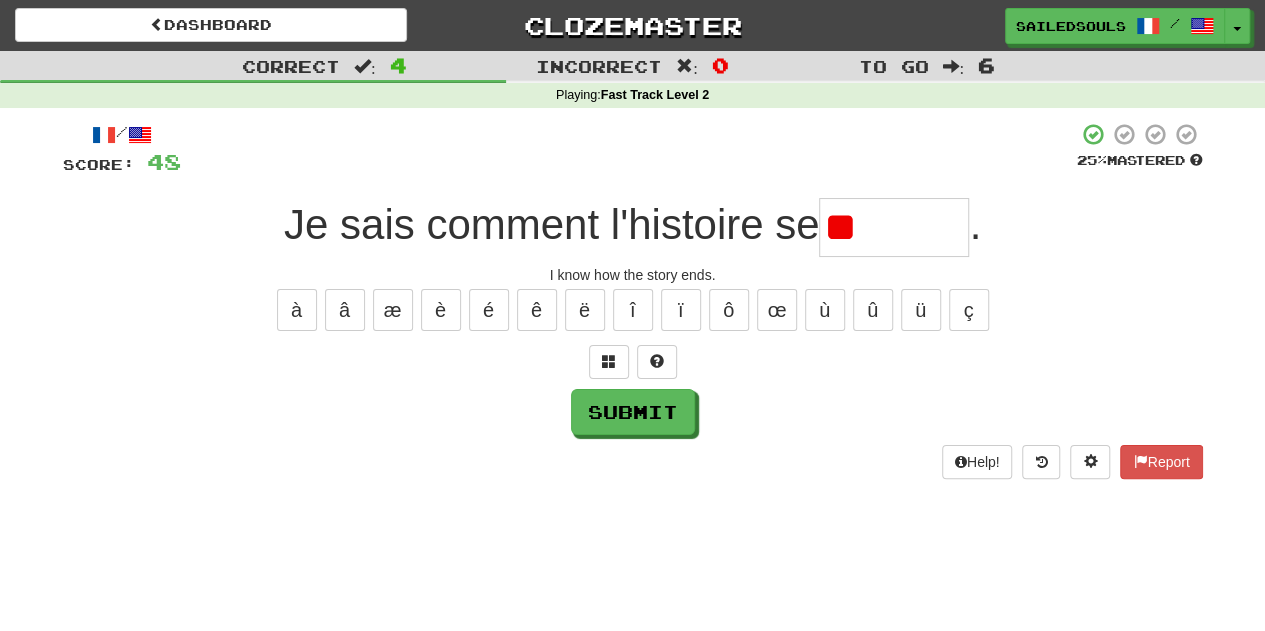 type on "*" 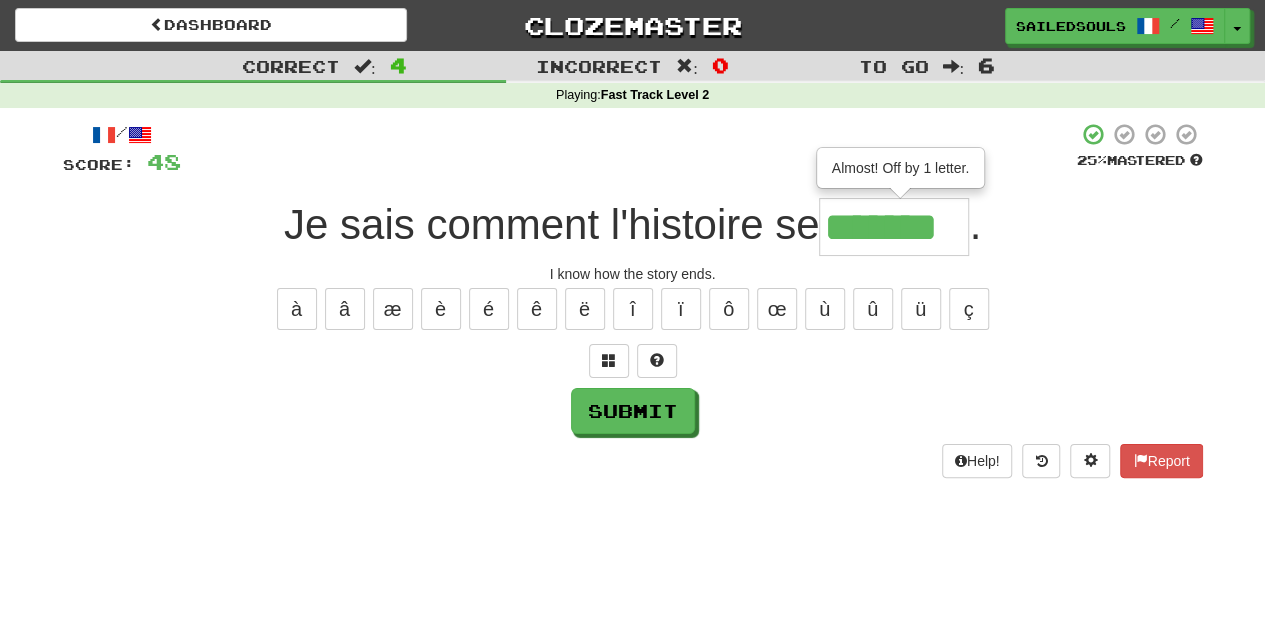 scroll, scrollTop: 0, scrollLeft: 0, axis: both 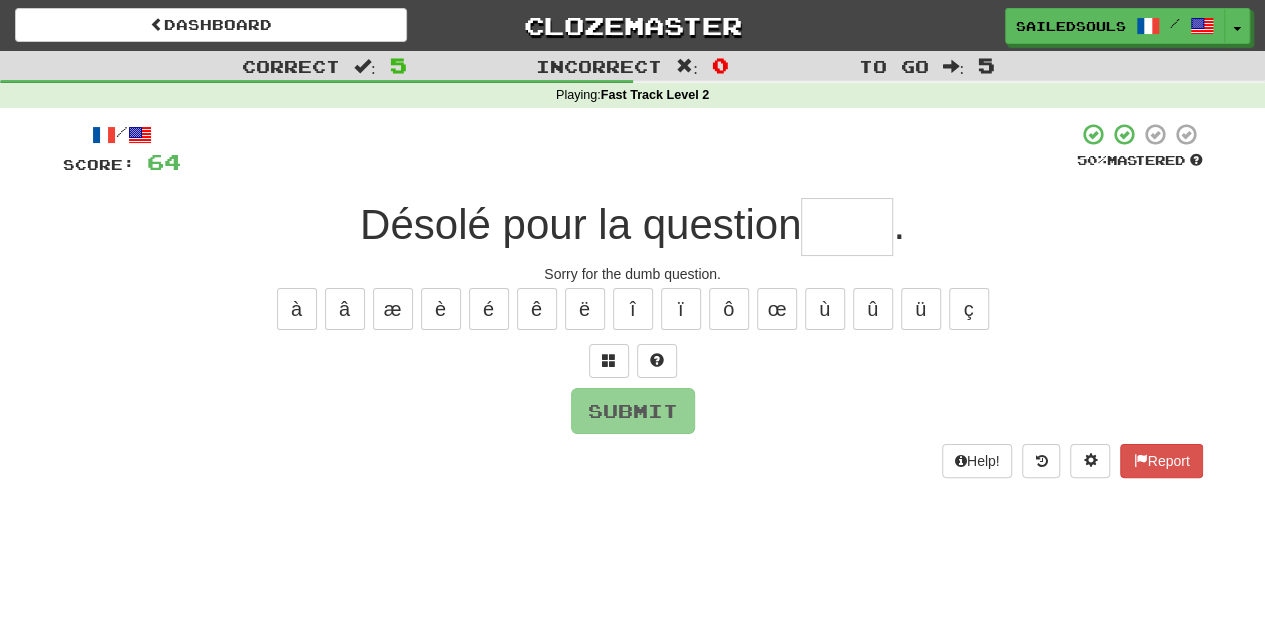 type on "*" 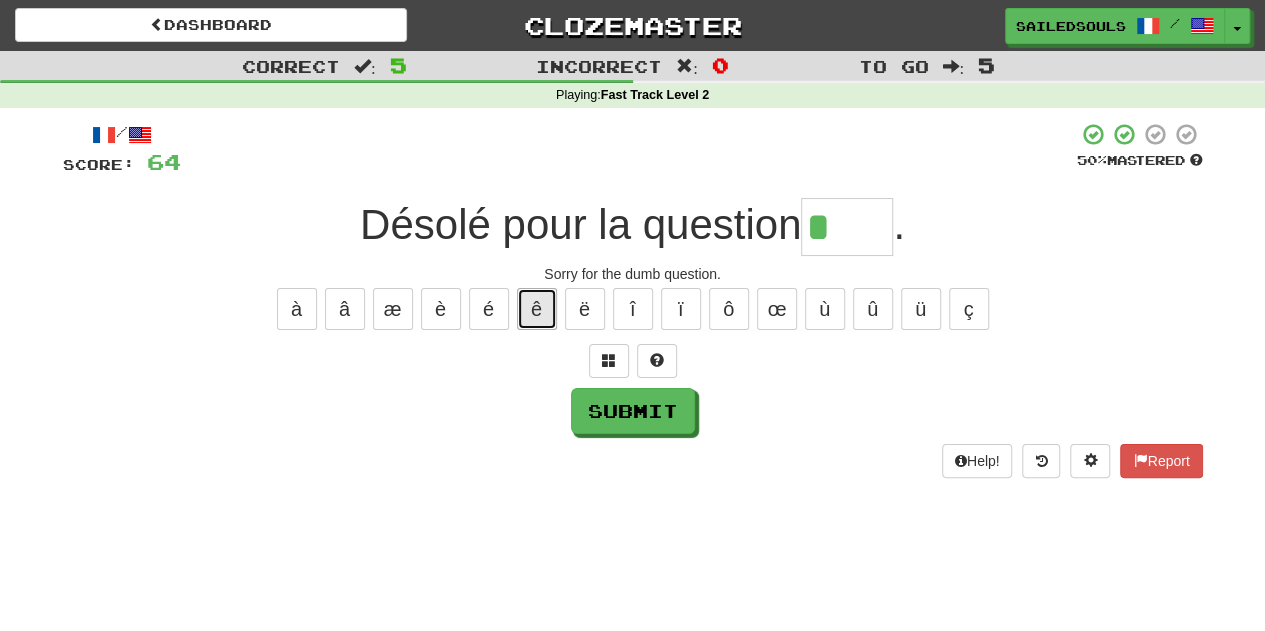 click on "ê" at bounding box center [537, 309] 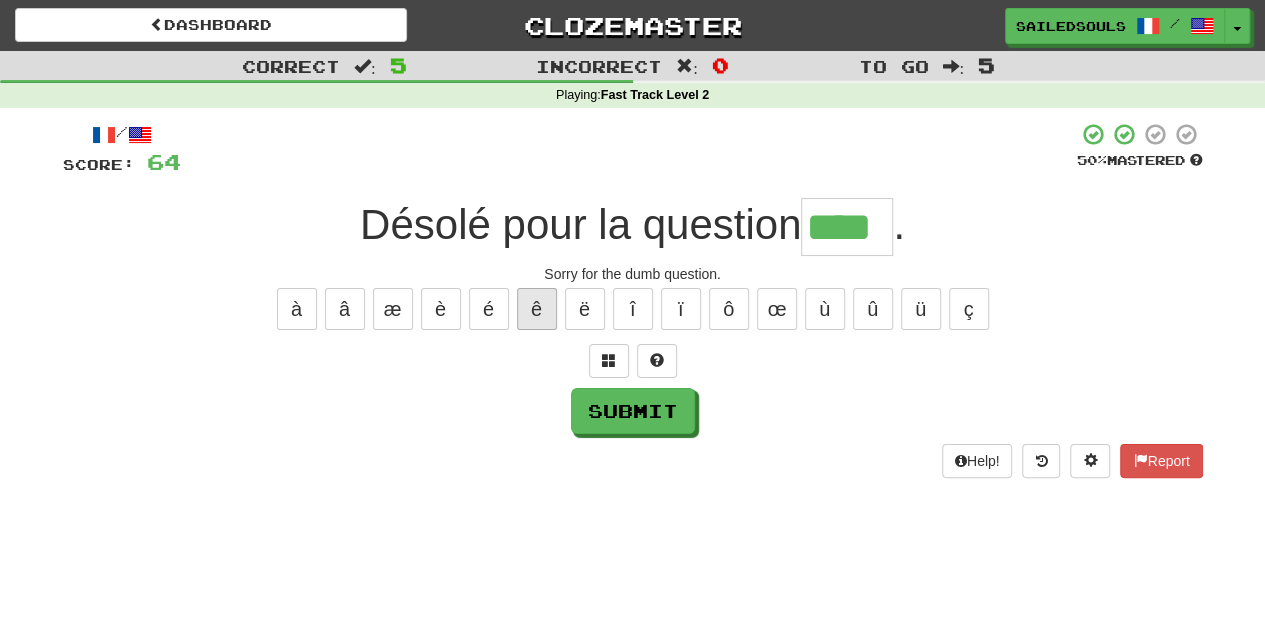type on "****" 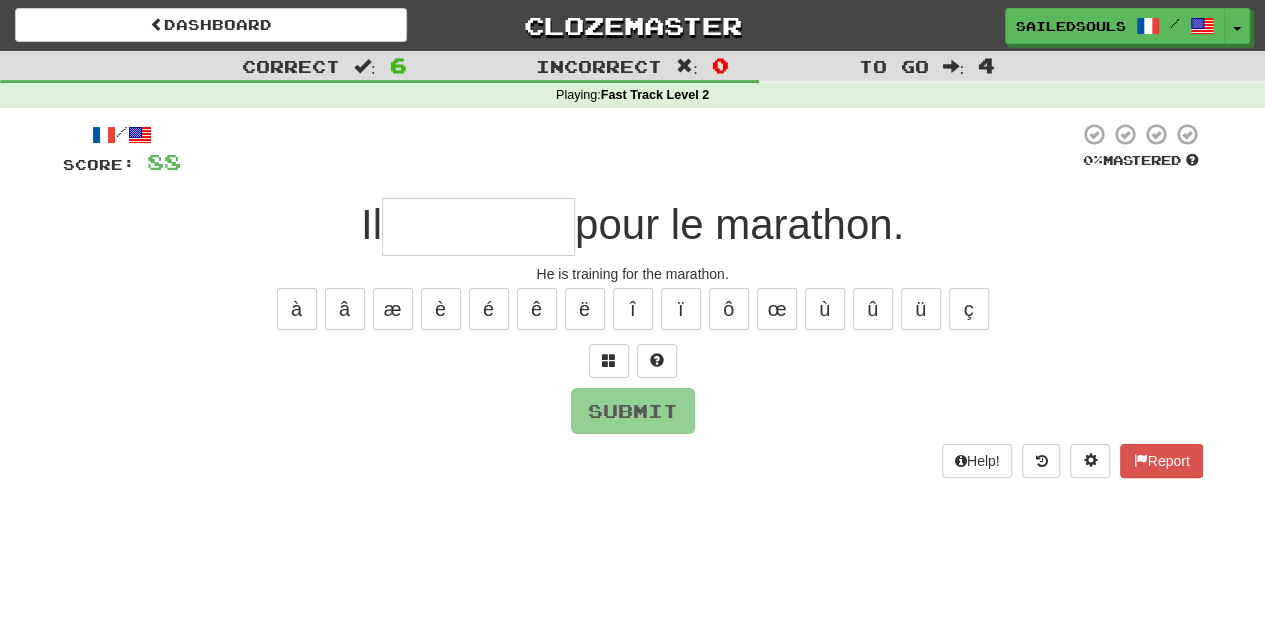 type on "*" 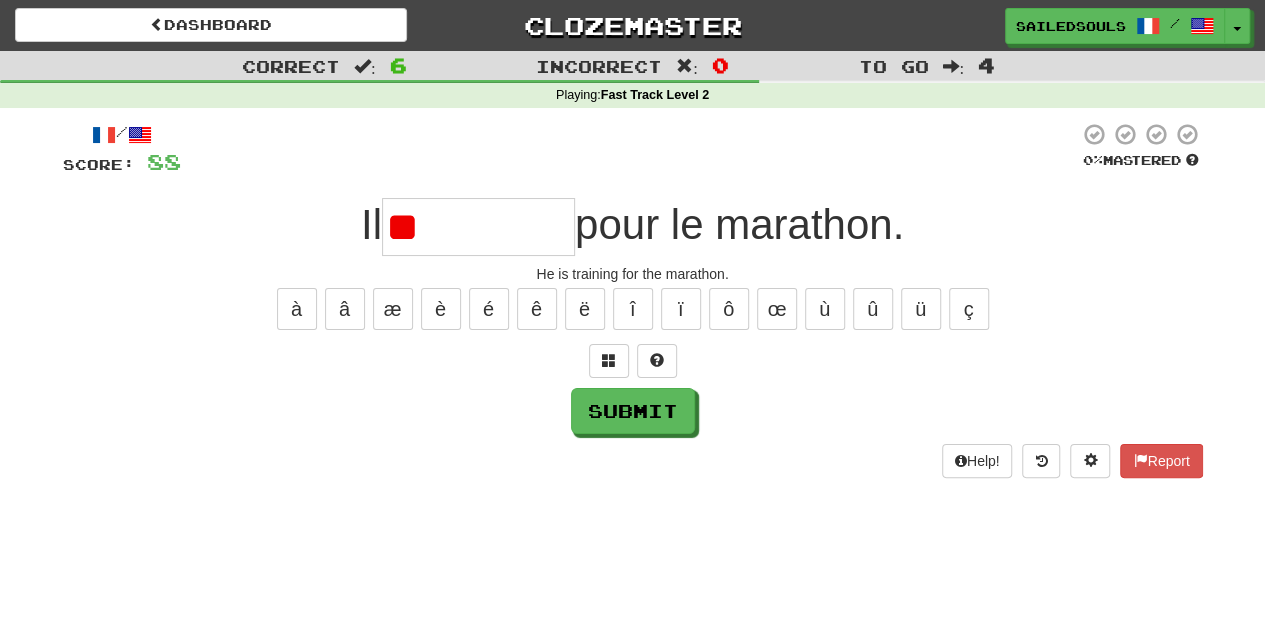 type on "*" 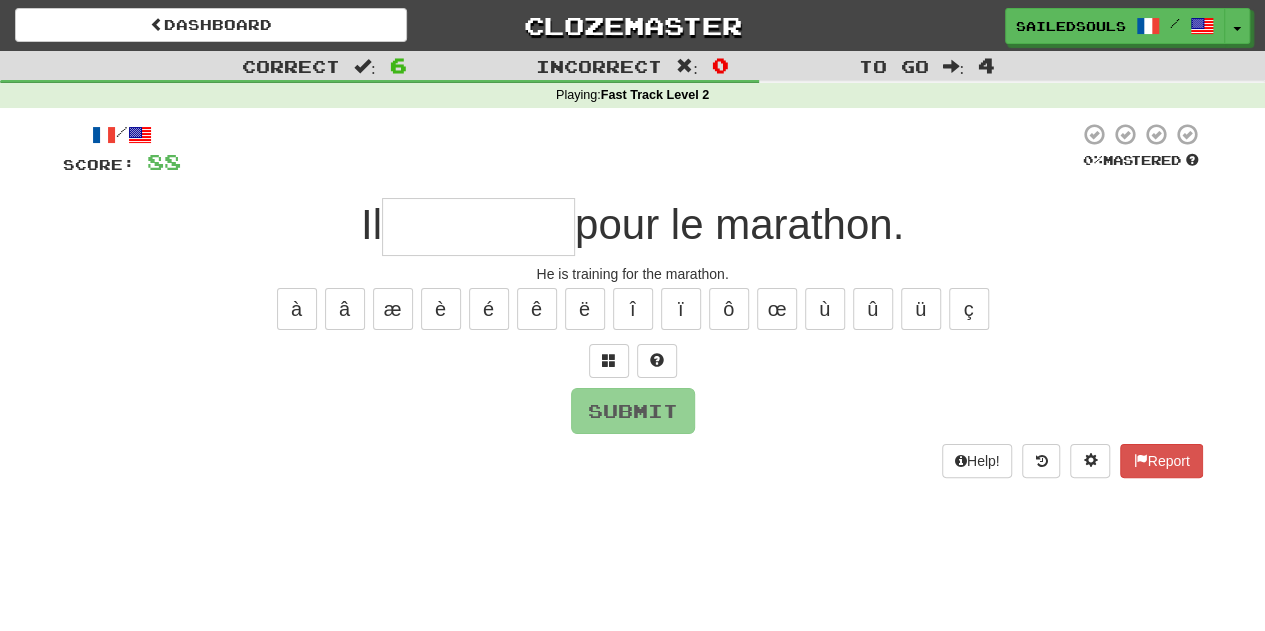 type on "*" 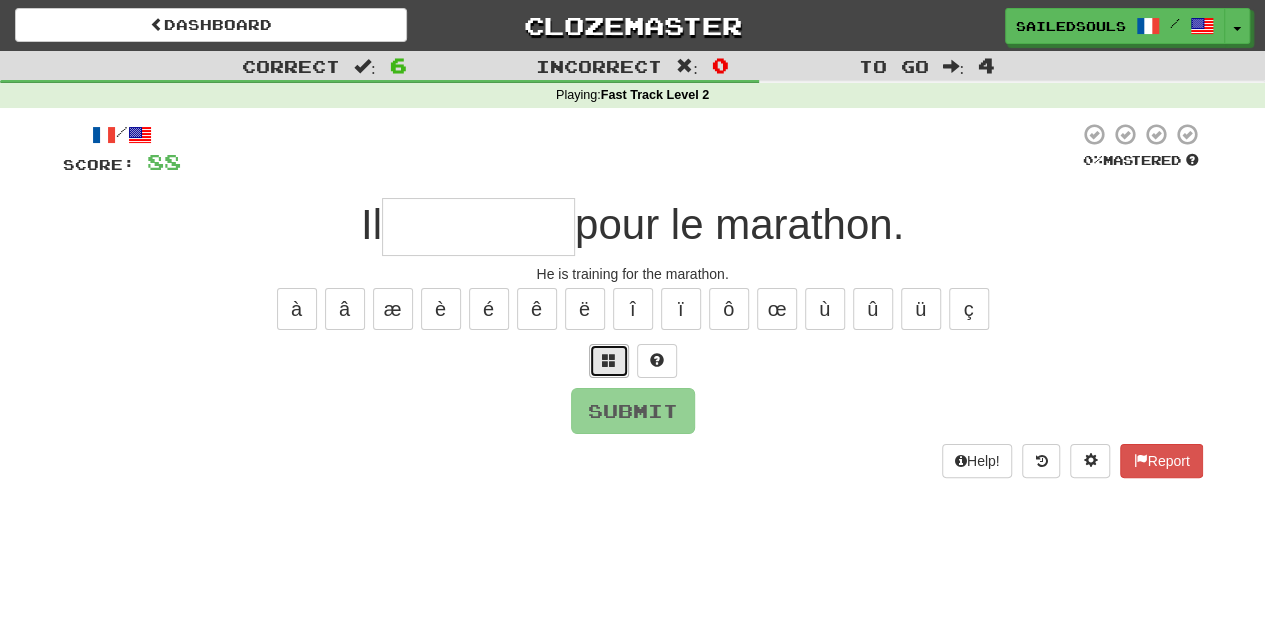click at bounding box center [609, 361] 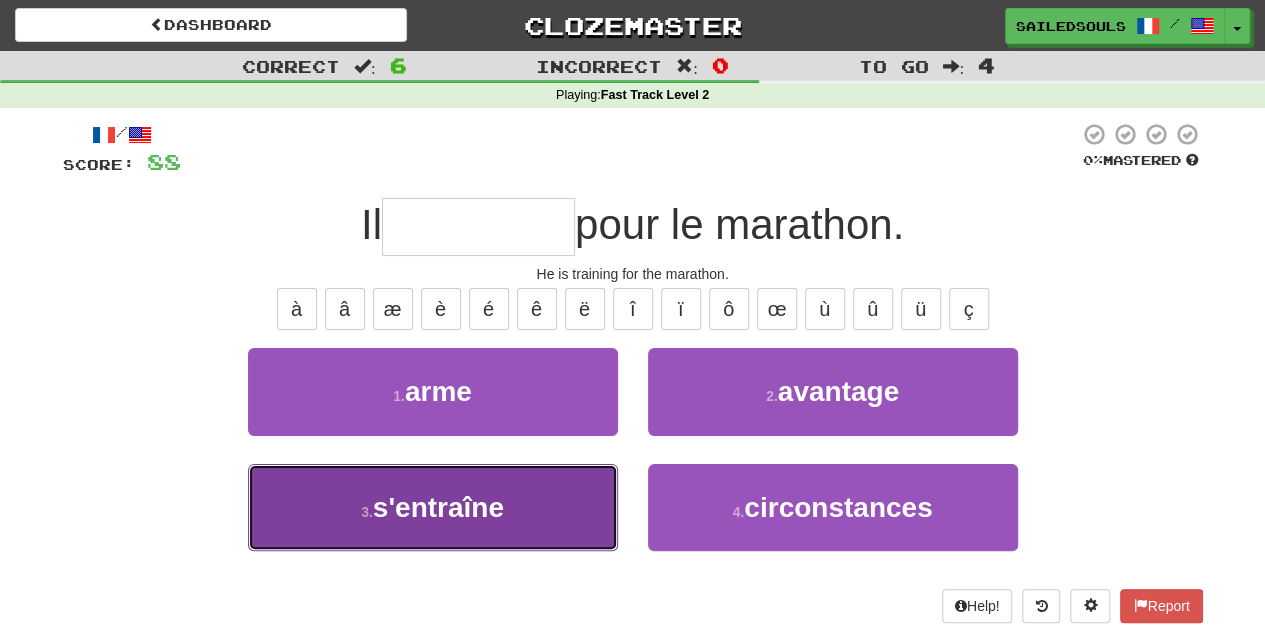 click on "3 .  s'entraîne" at bounding box center [433, 507] 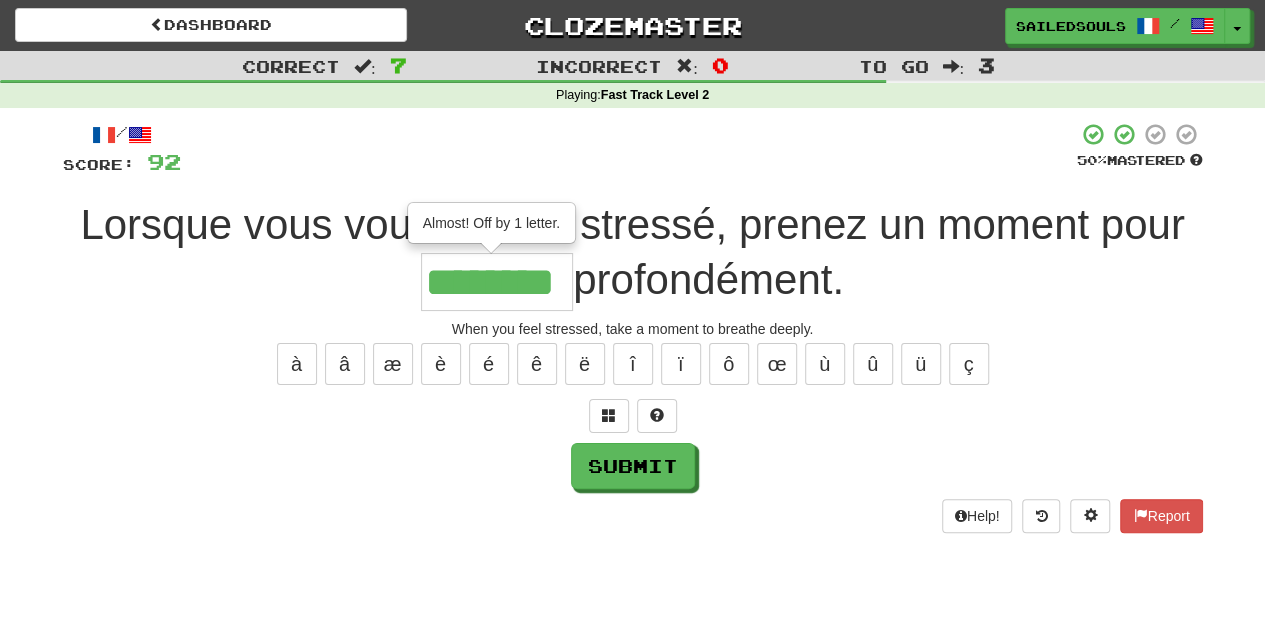 type on "********" 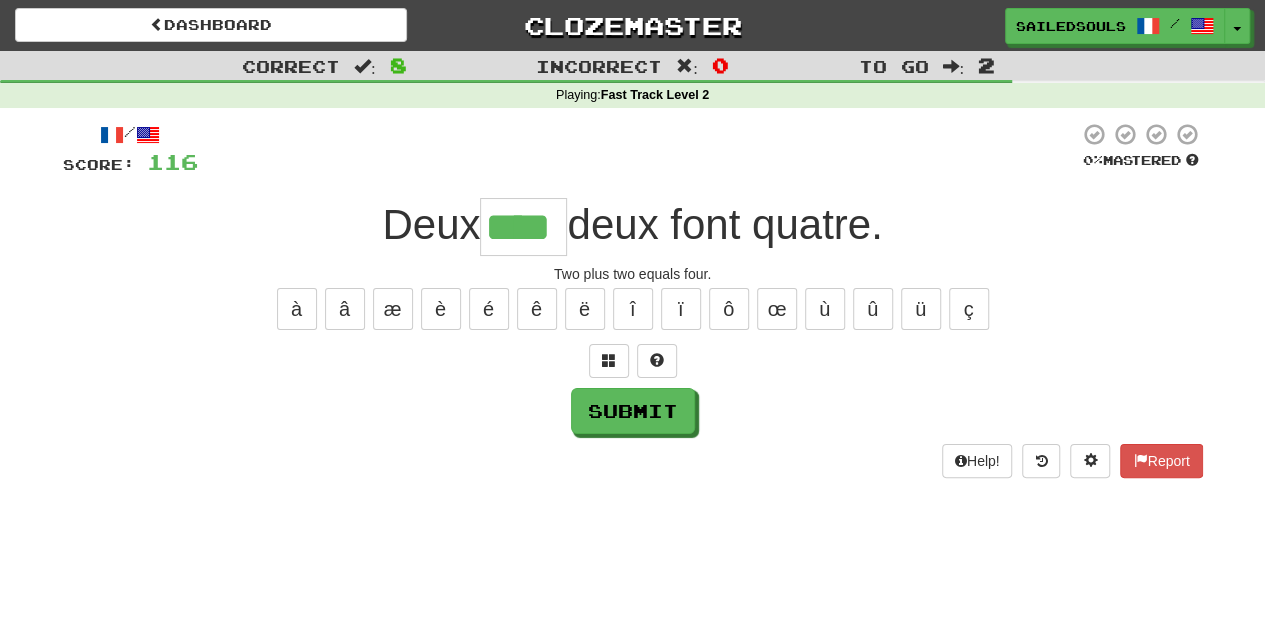 type on "****" 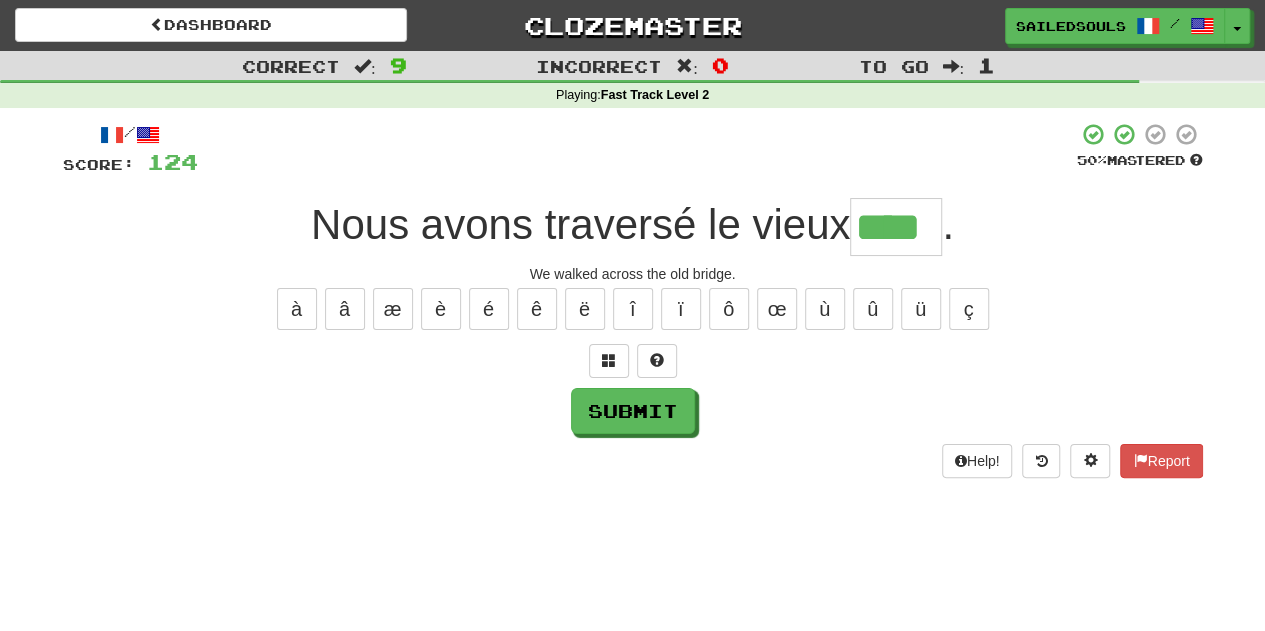 type on "****" 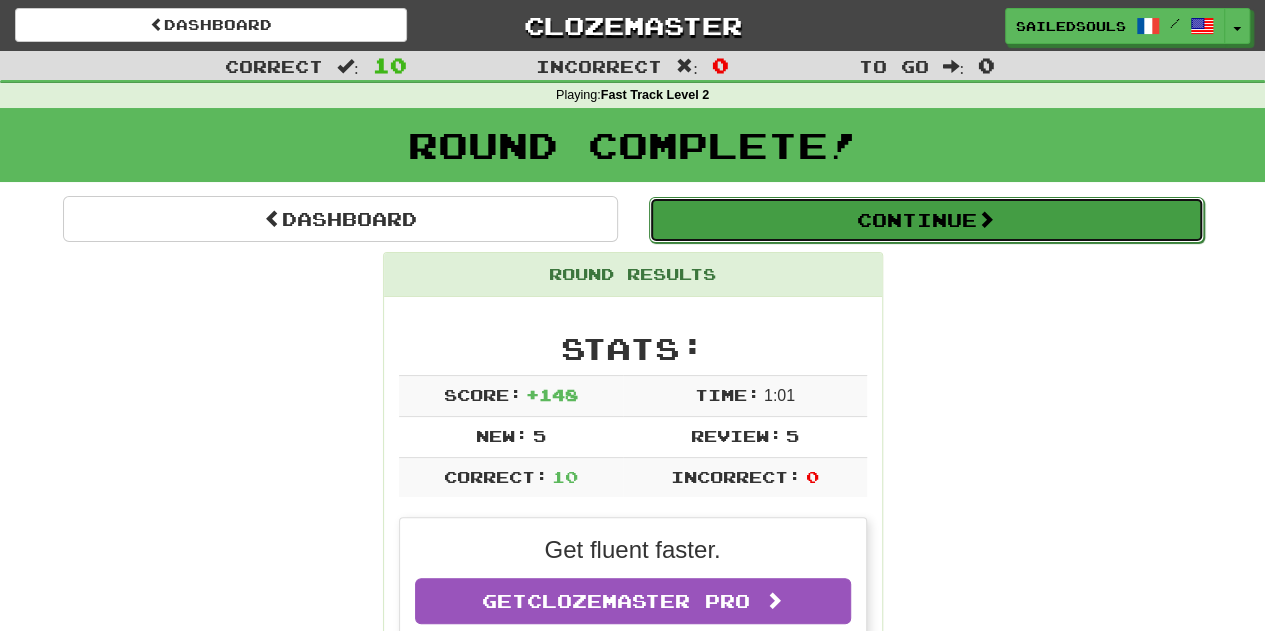 click on "Continue" at bounding box center (926, 220) 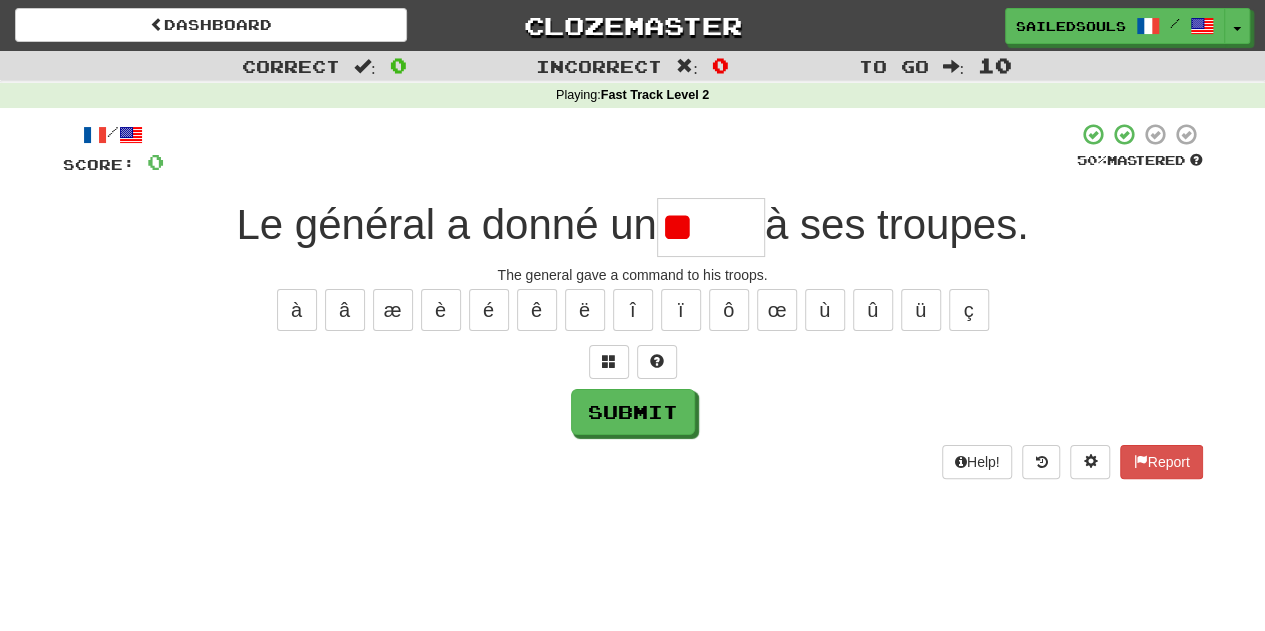 type on "*" 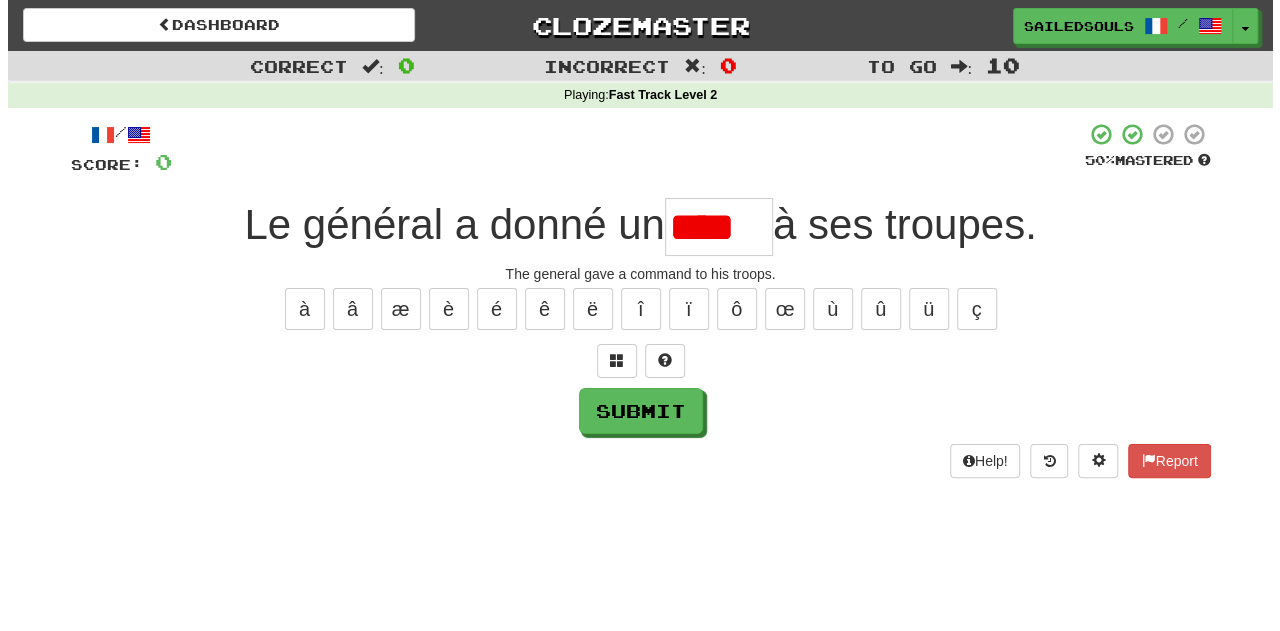 scroll, scrollTop: 0, scrollLeft: 0, axis: both 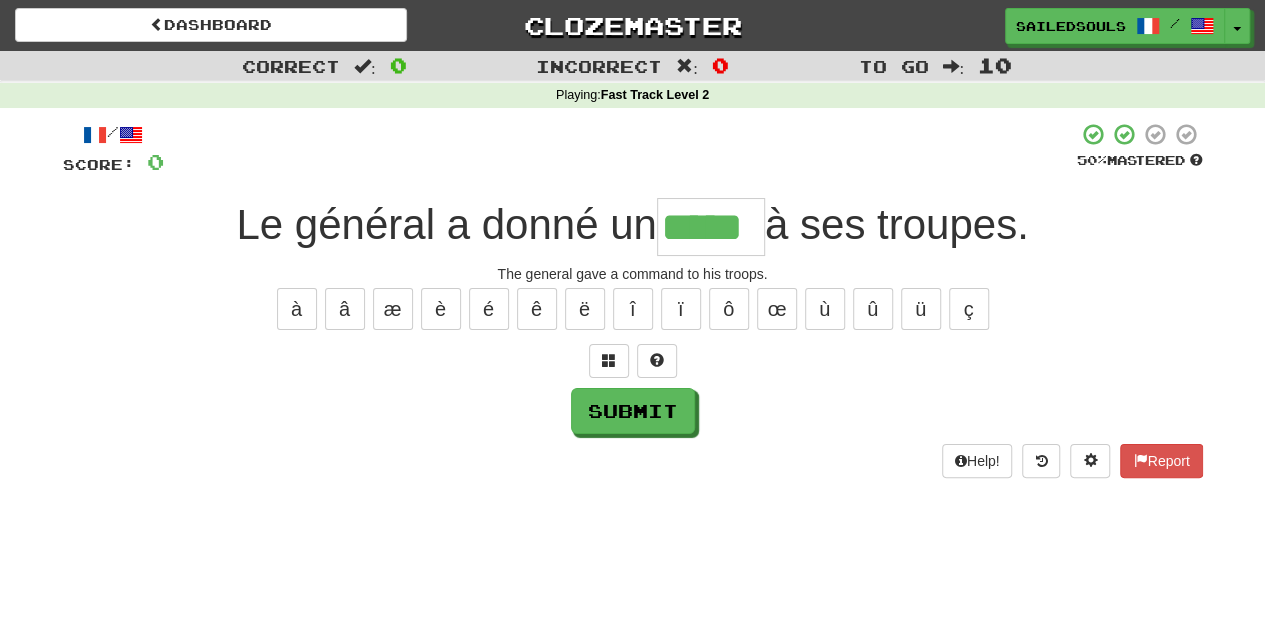 type on "*****" 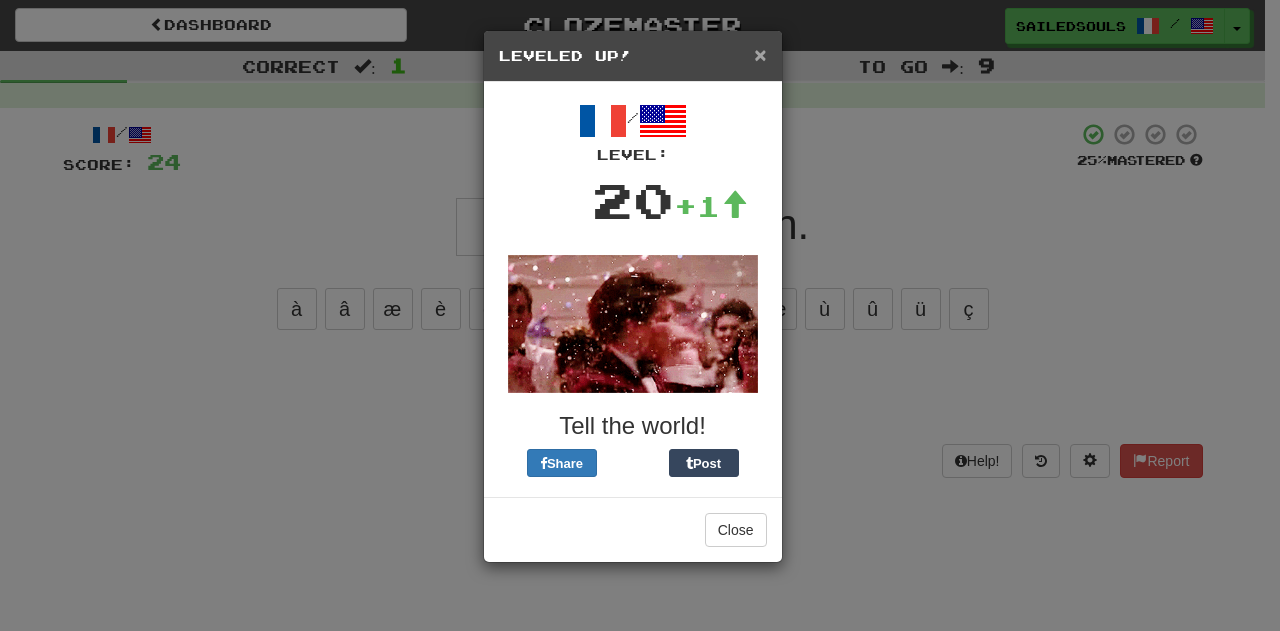click on "×" at bounding box center [760, 54] 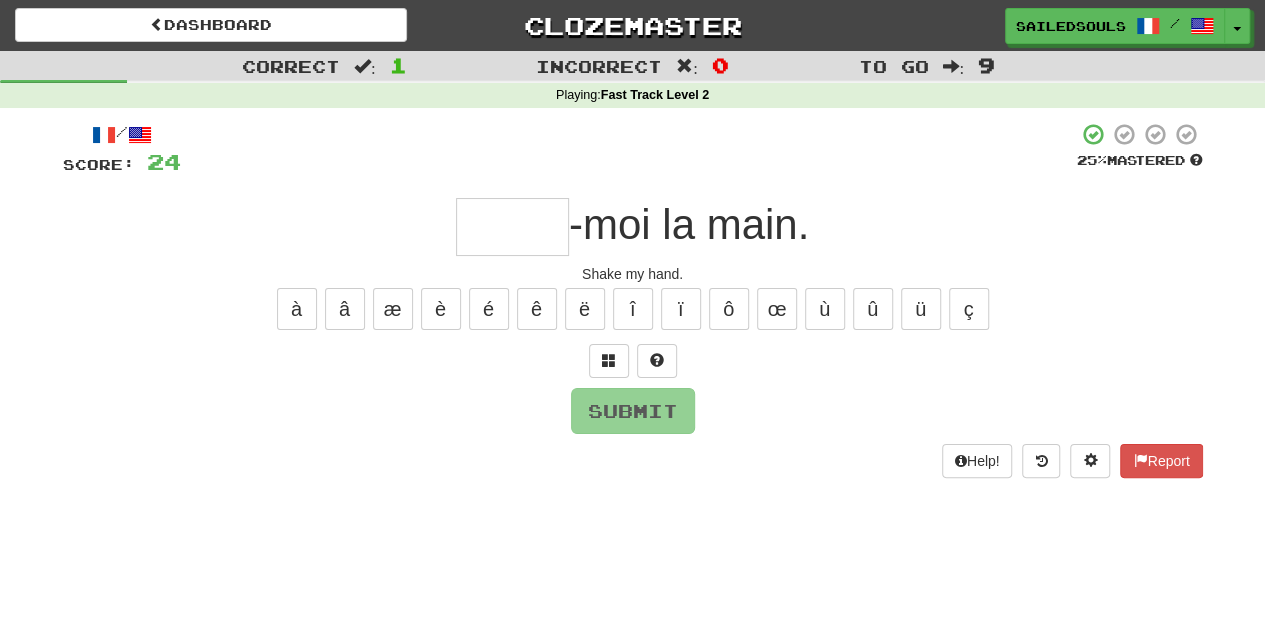 click at bounding box center [512, 227] 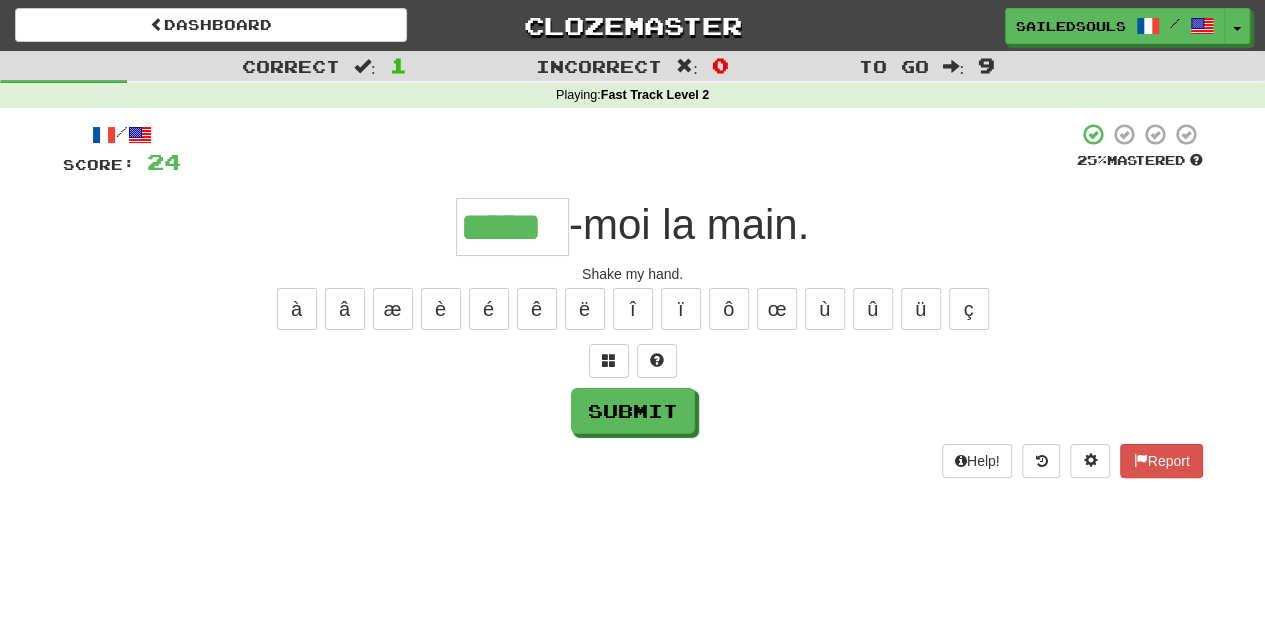 type on "*****" 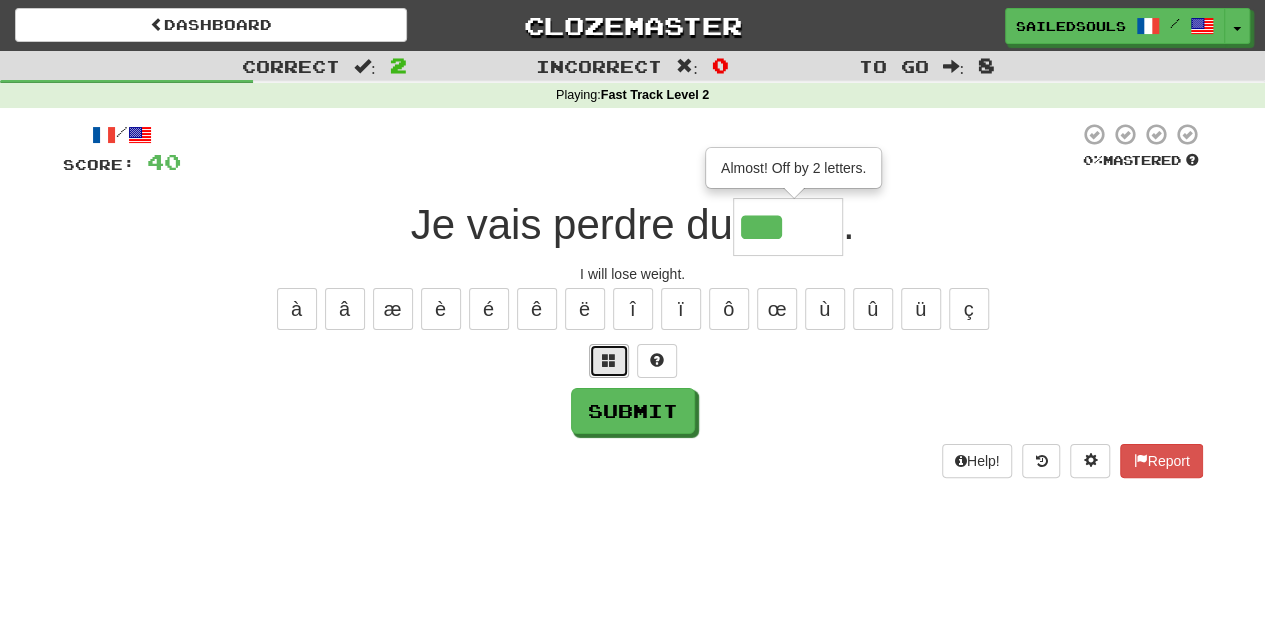 click at bounding box center [609, 361] 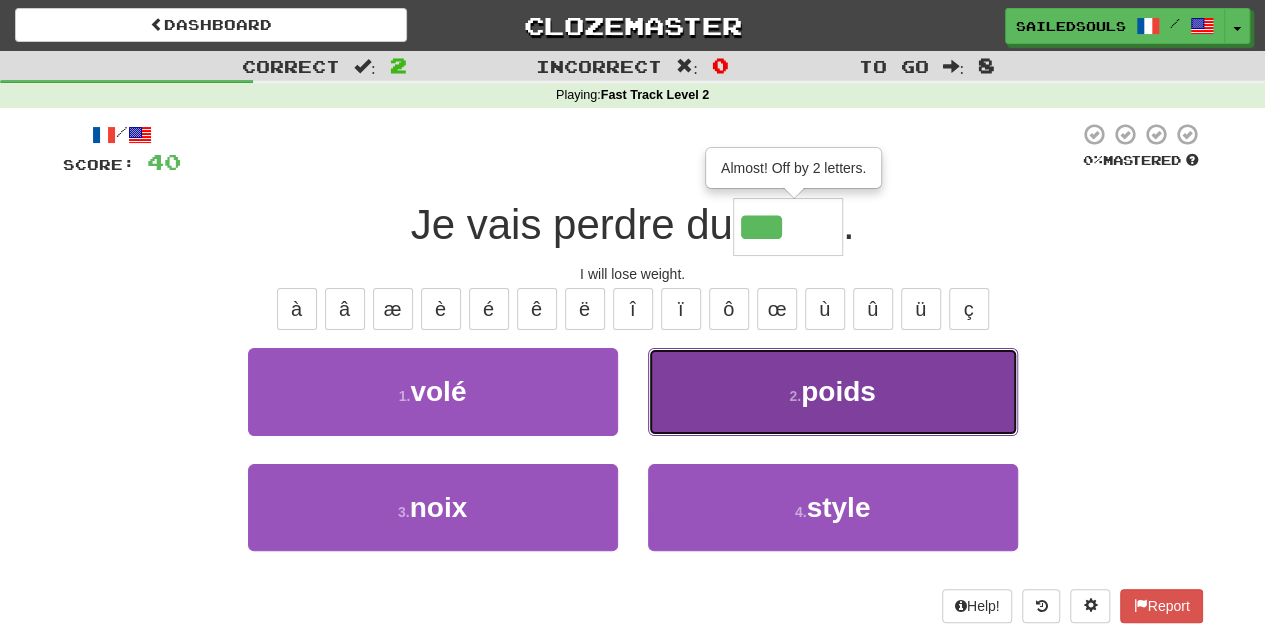 click on "2 .  poids" at bounding box center [833, 391] 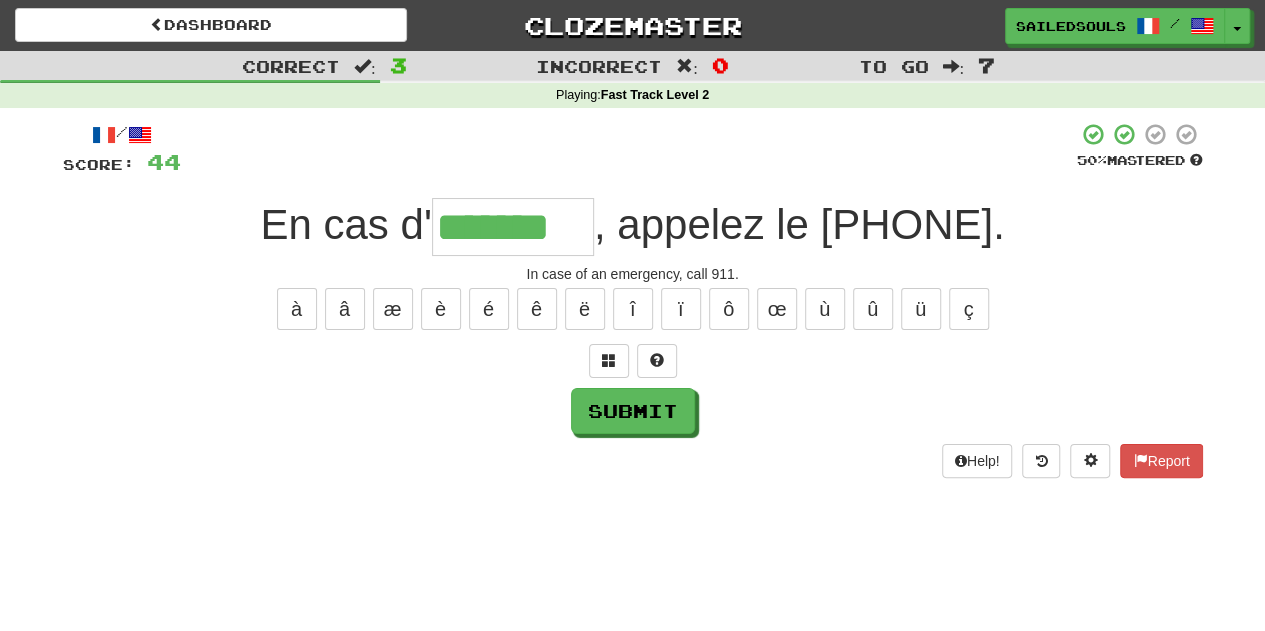 type on "*******" 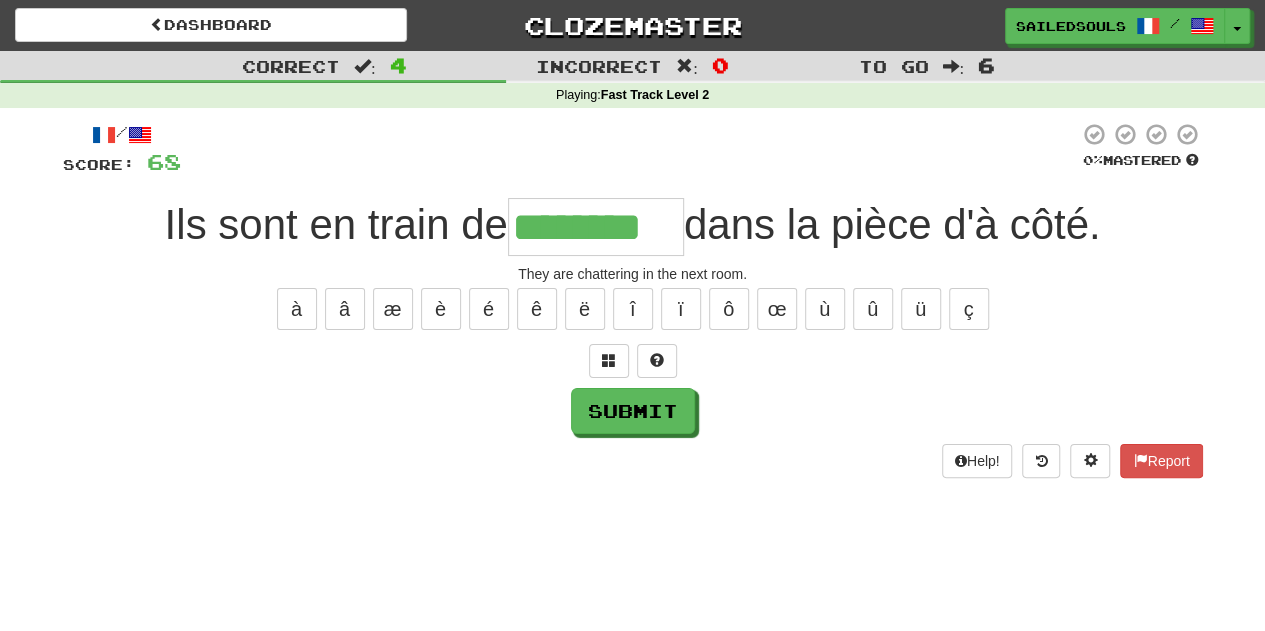 type on "********" 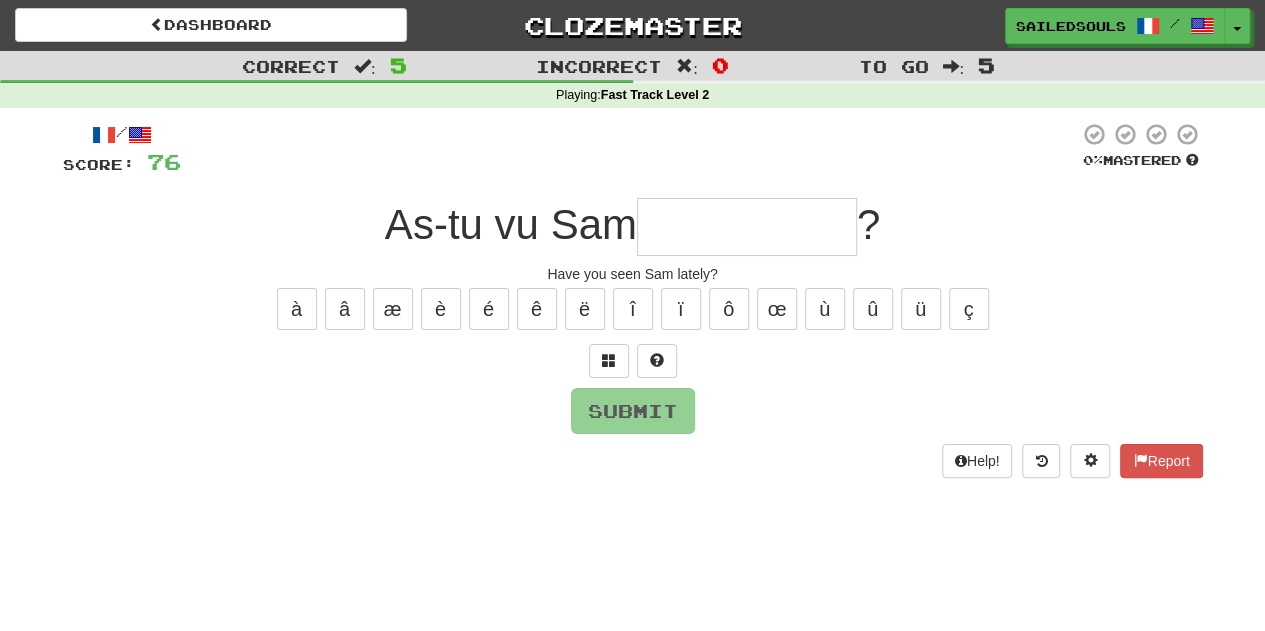 type on "*" 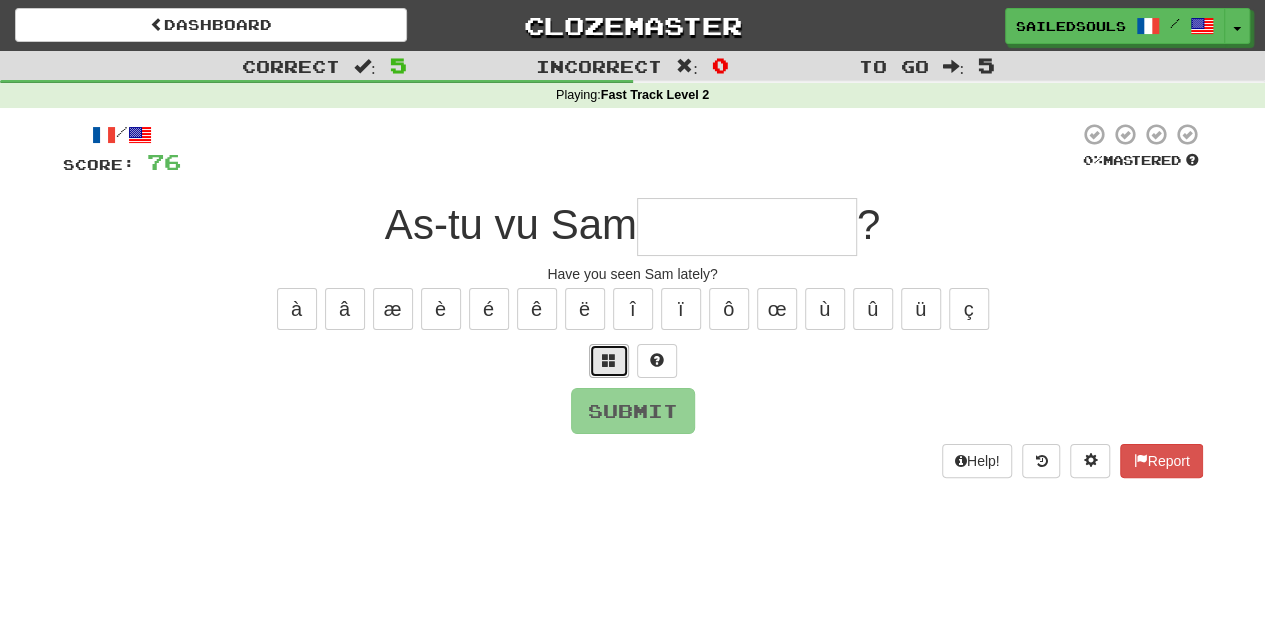 click at bounding box center (609, 361) 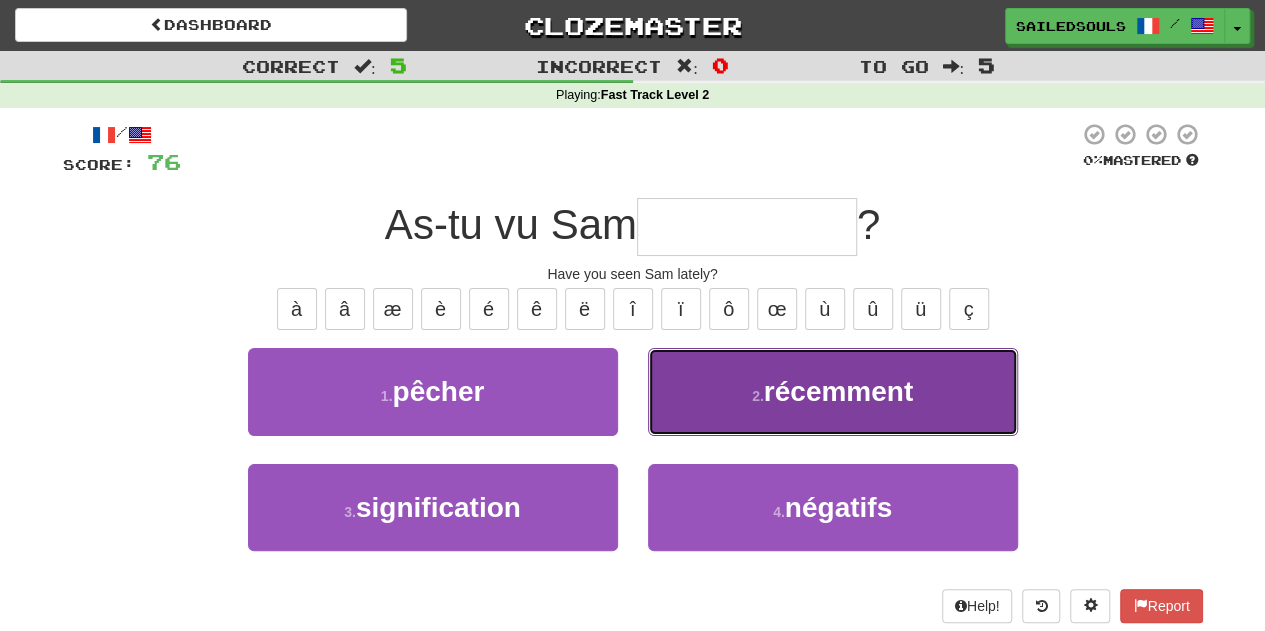 click on "récemment" at bounding box center [838, 391] 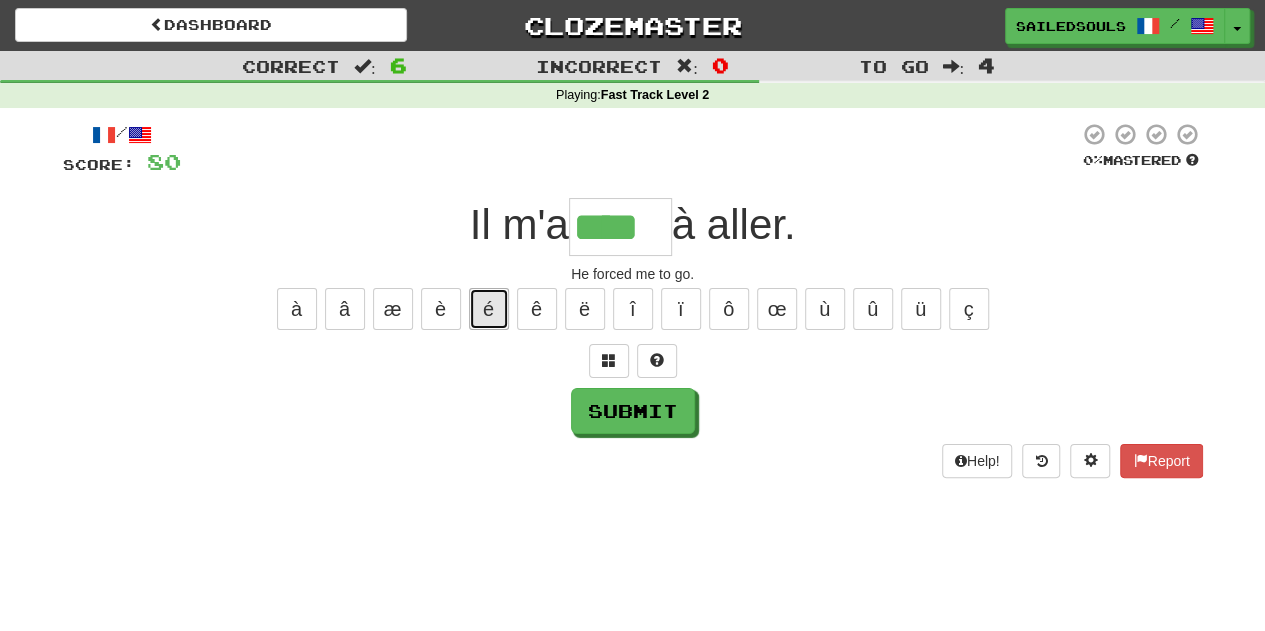 click on "é" at bounding box center [489, 309] 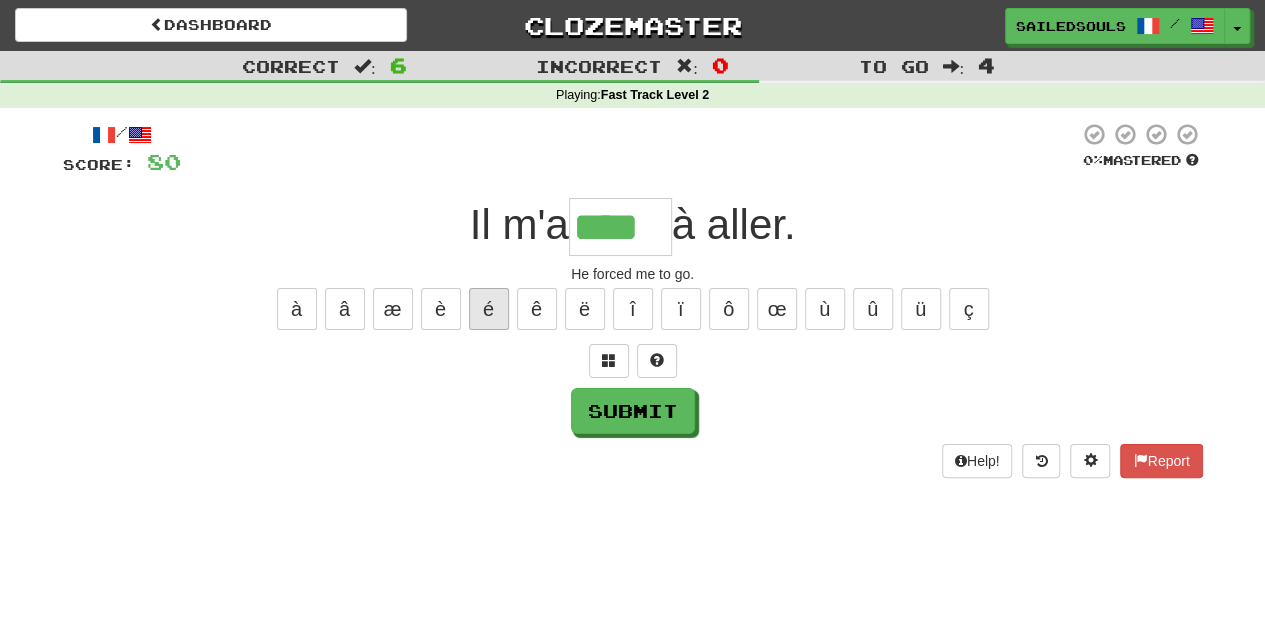 type on "*****" 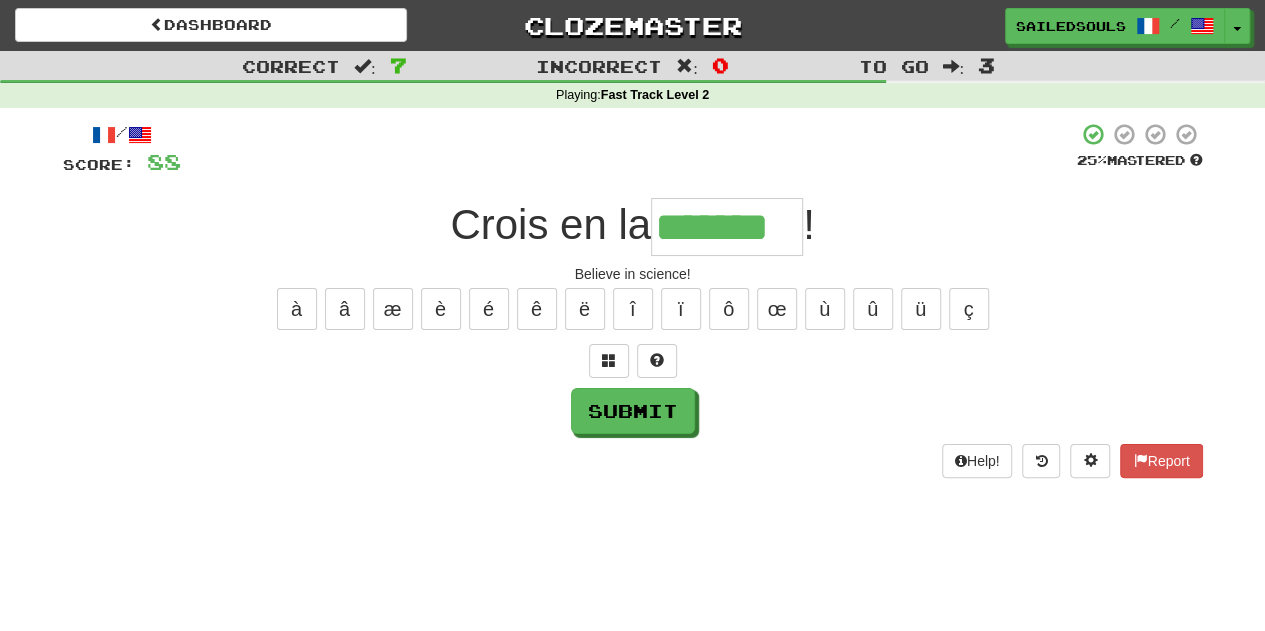 type on "*******" 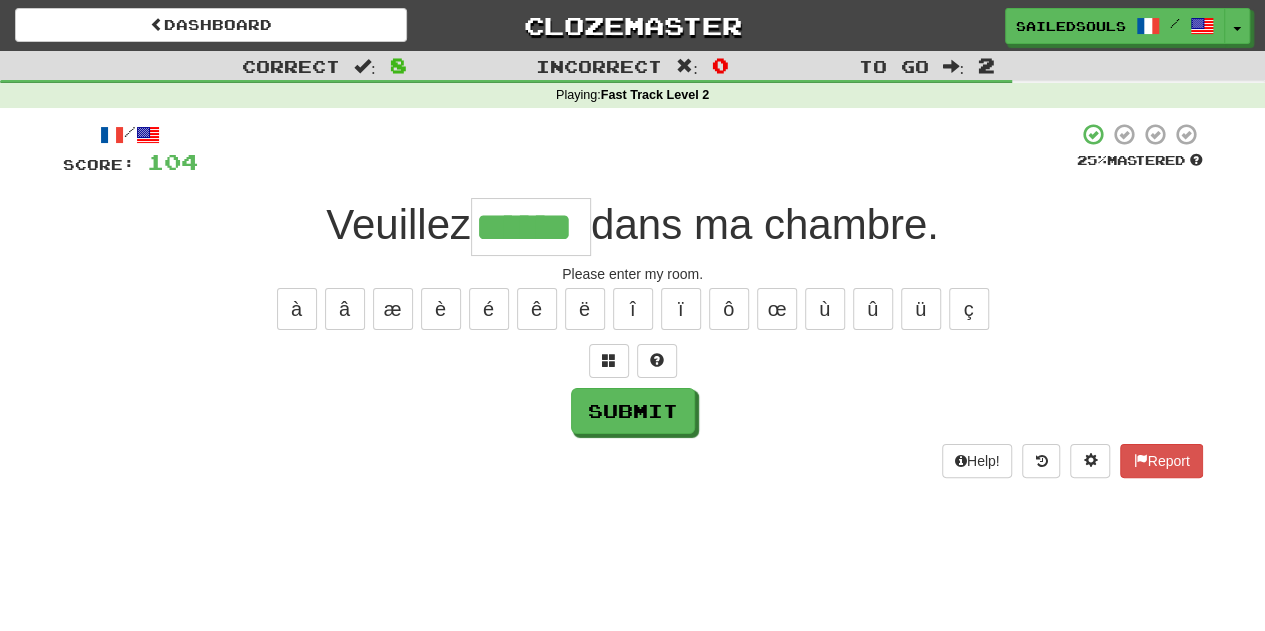 type on "******" 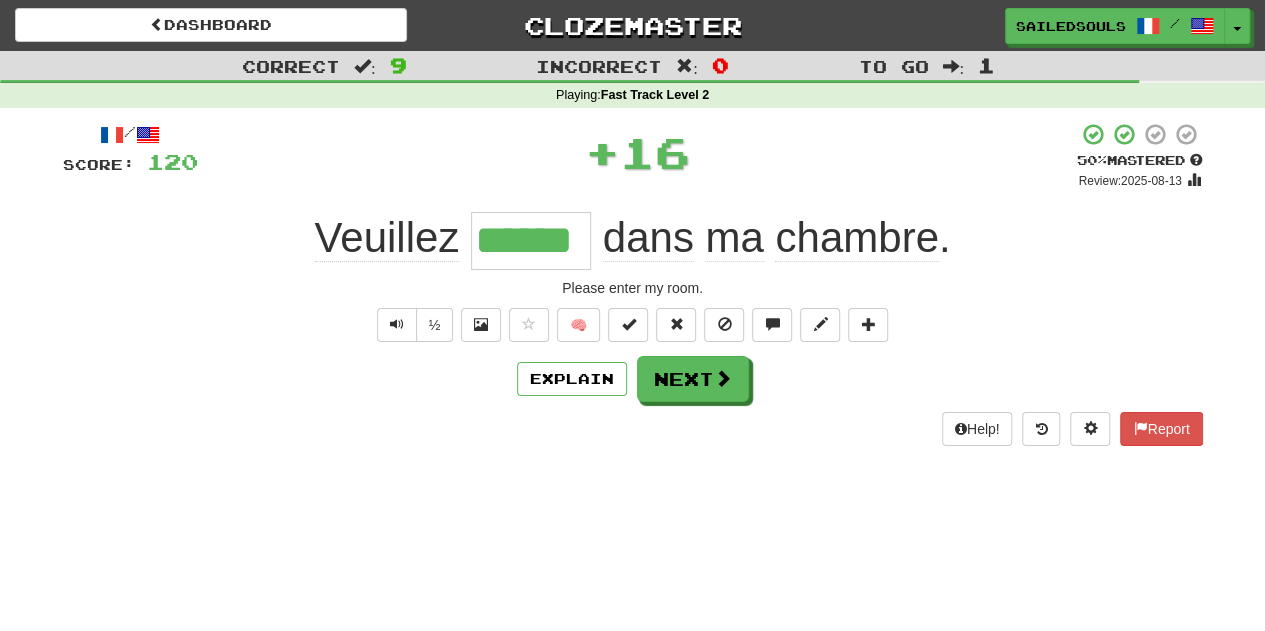 type 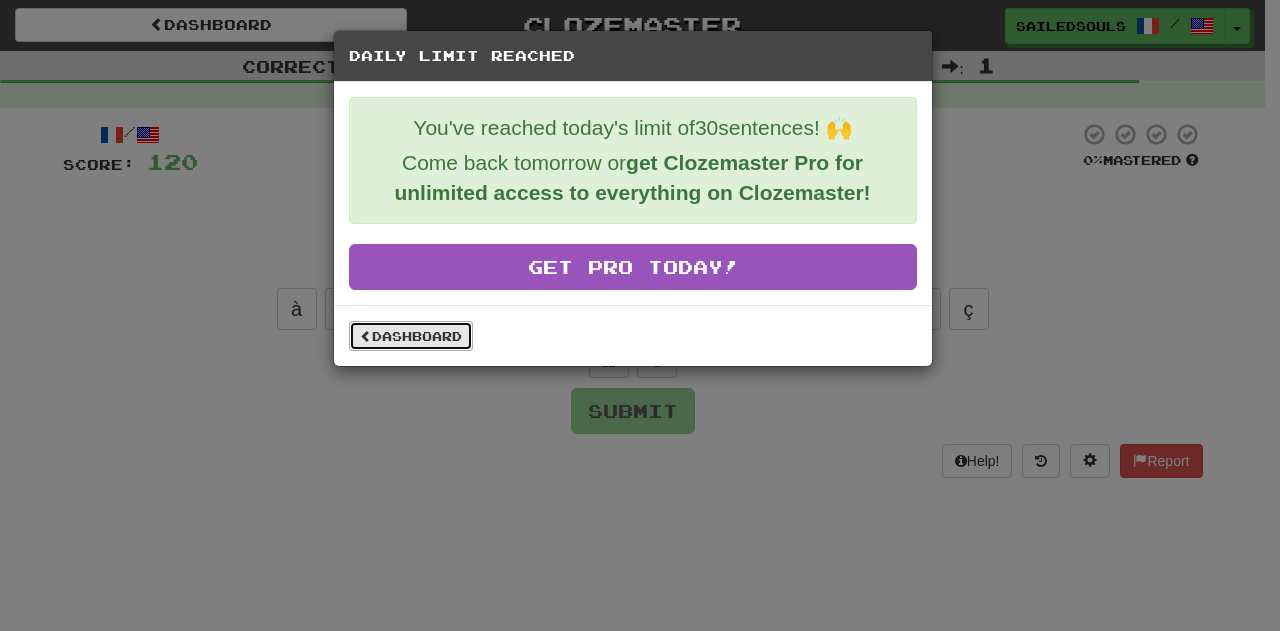 click on "Dashboard" at bounding box center (411, 336) 